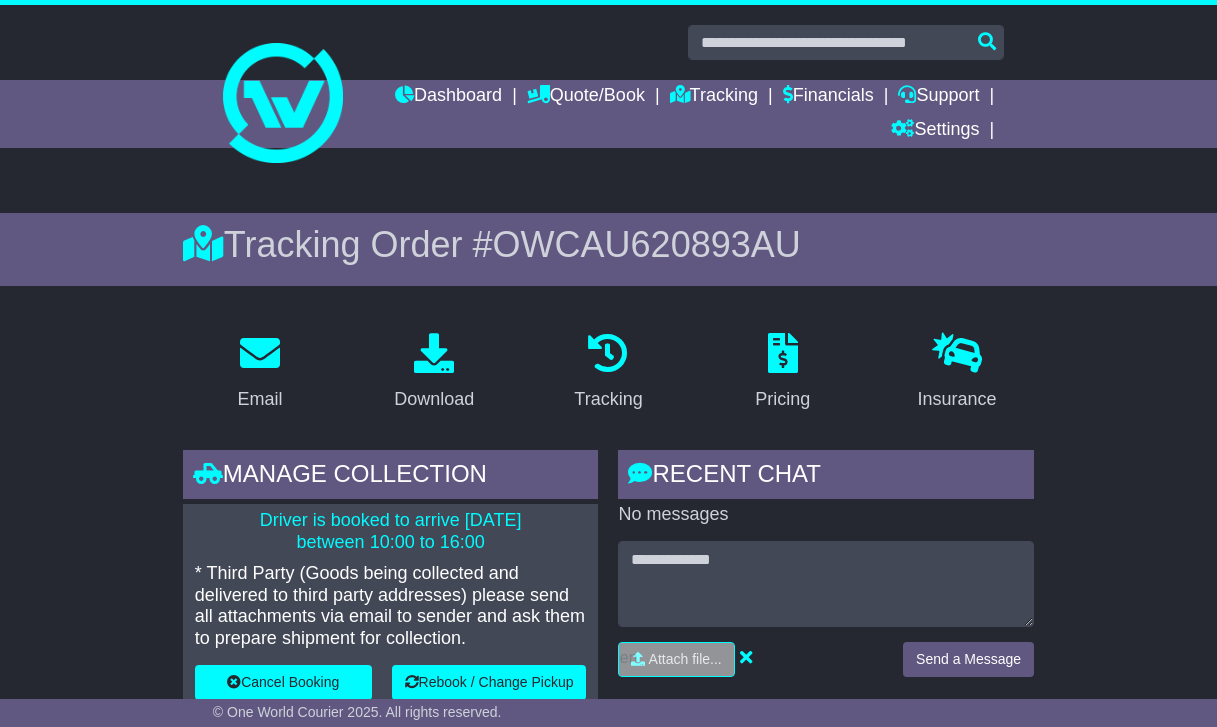 scroll, scrollTop: 1322, scrollLeft: 0, axis: vertical 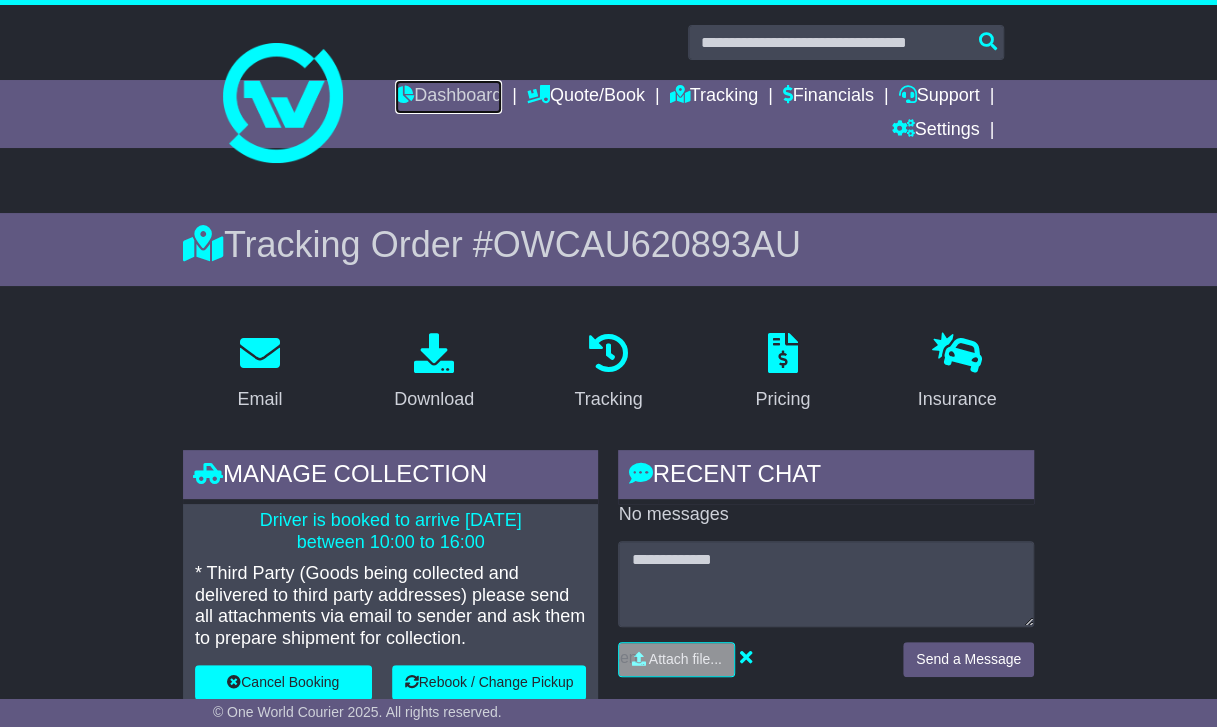 click on "Dashboard" at bounding box center (448, 97) 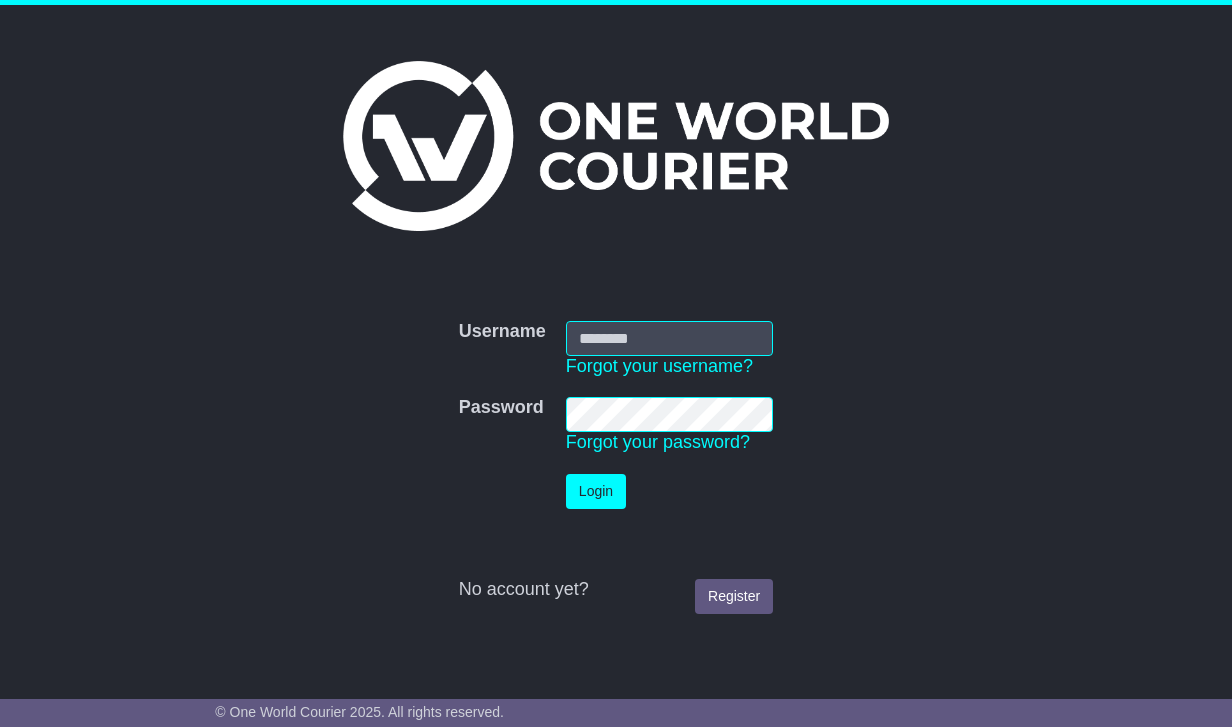 scroll, scrollTop: 0, scrollLeft: 0, axis: both 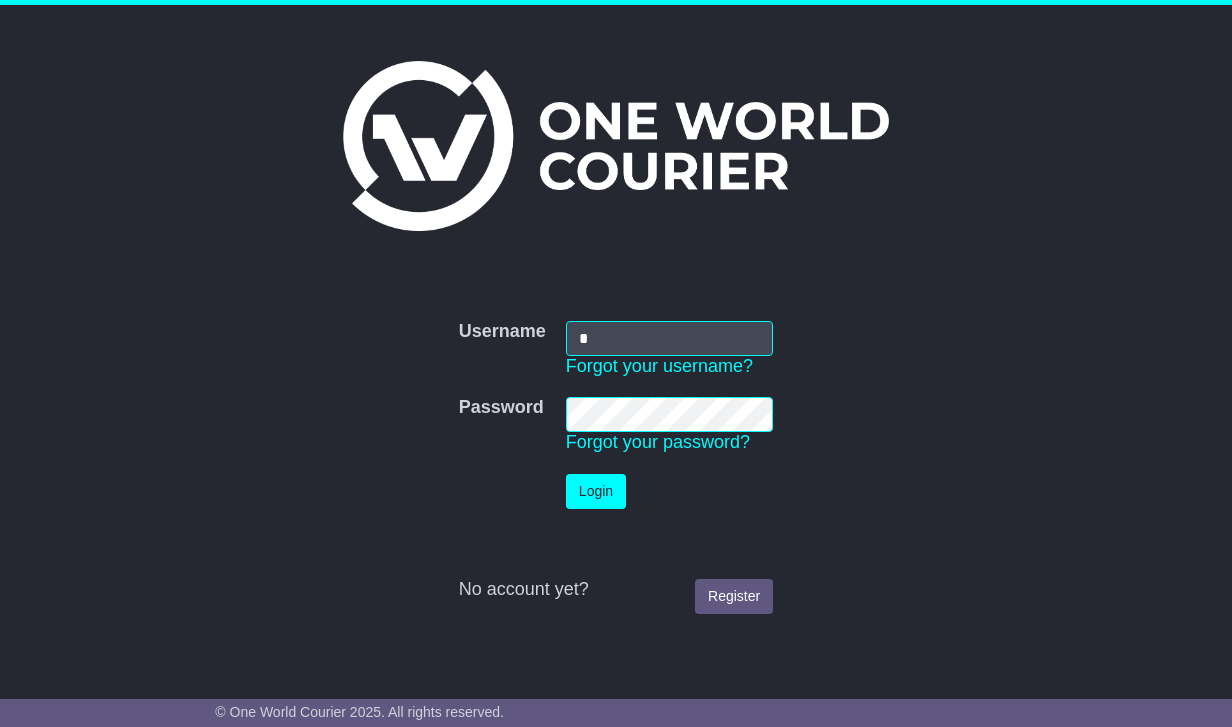 type on "**********" 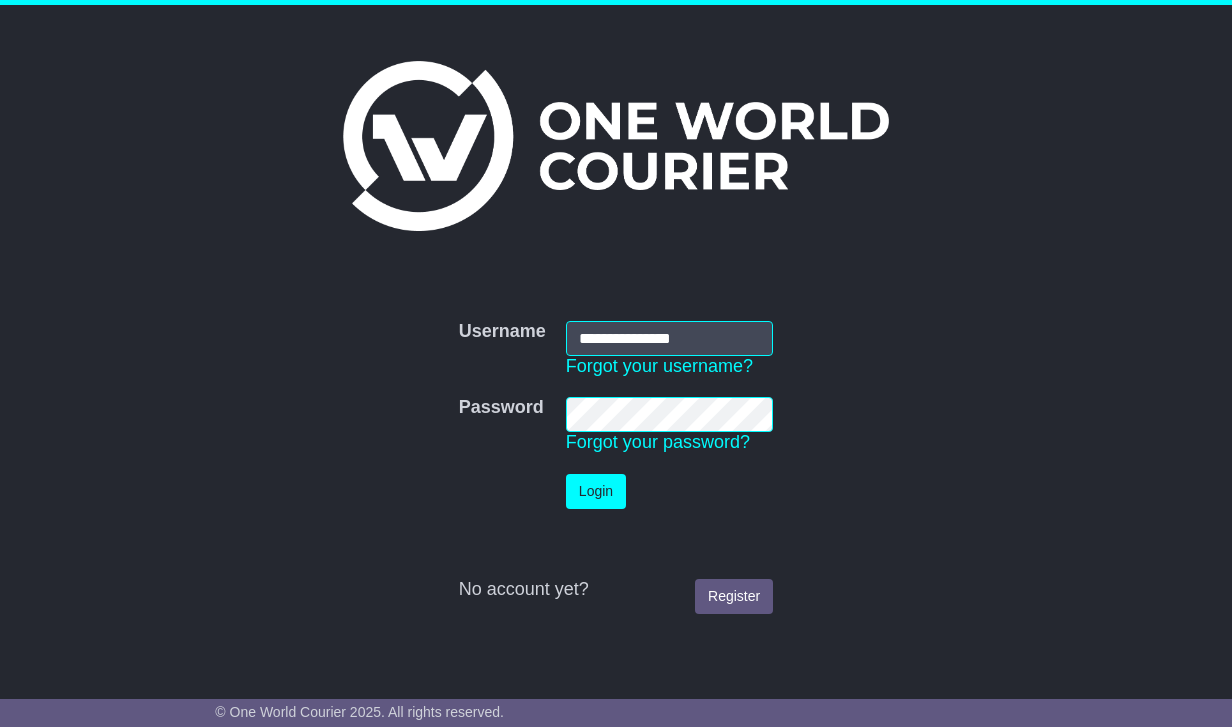 click on "Login" at bounding box center [596, 491] 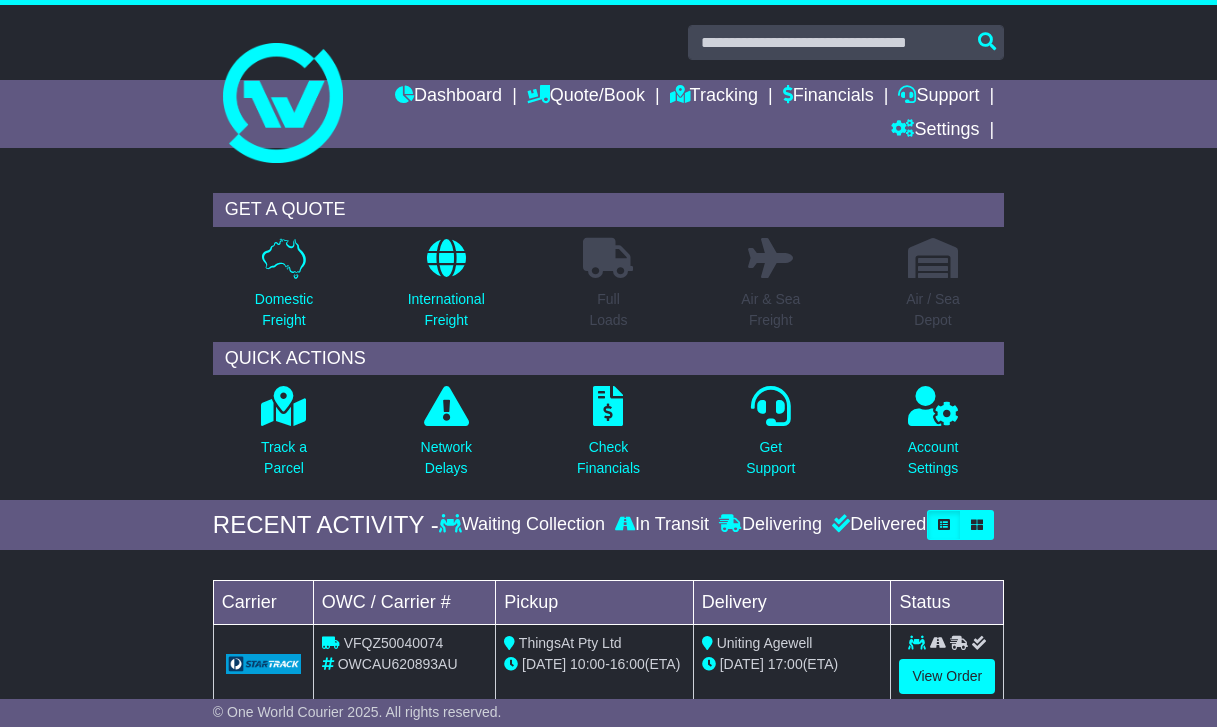 scroll, scrollTop: 0, scrollLeft: 0, axis: both 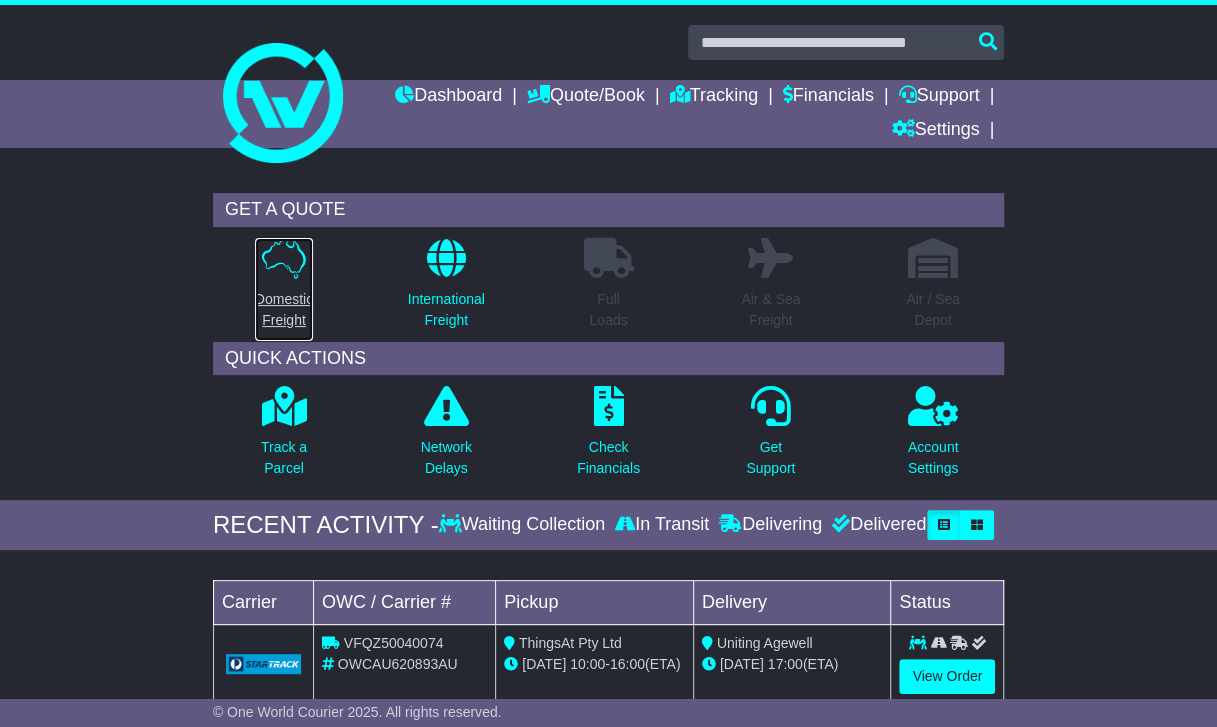 click on "Domestic Freight" at bounding box center [284, 310] 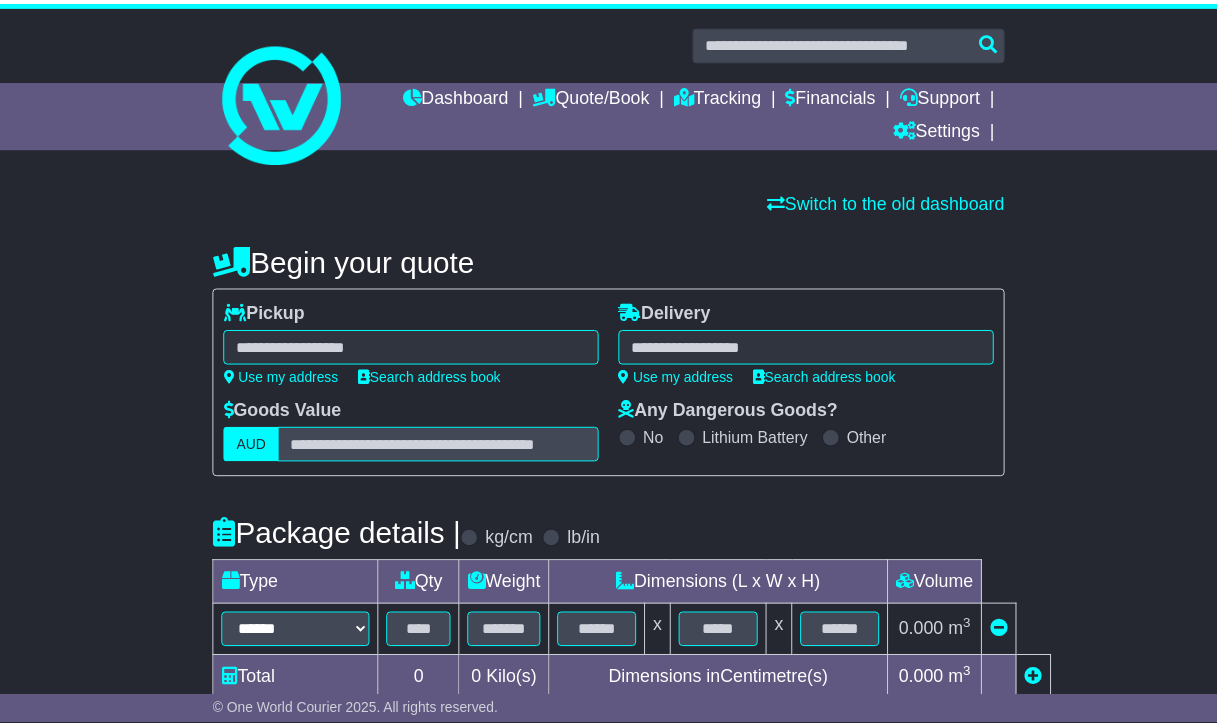 scroll, scrollTop: 0, scrollLeft: 0, axis: both 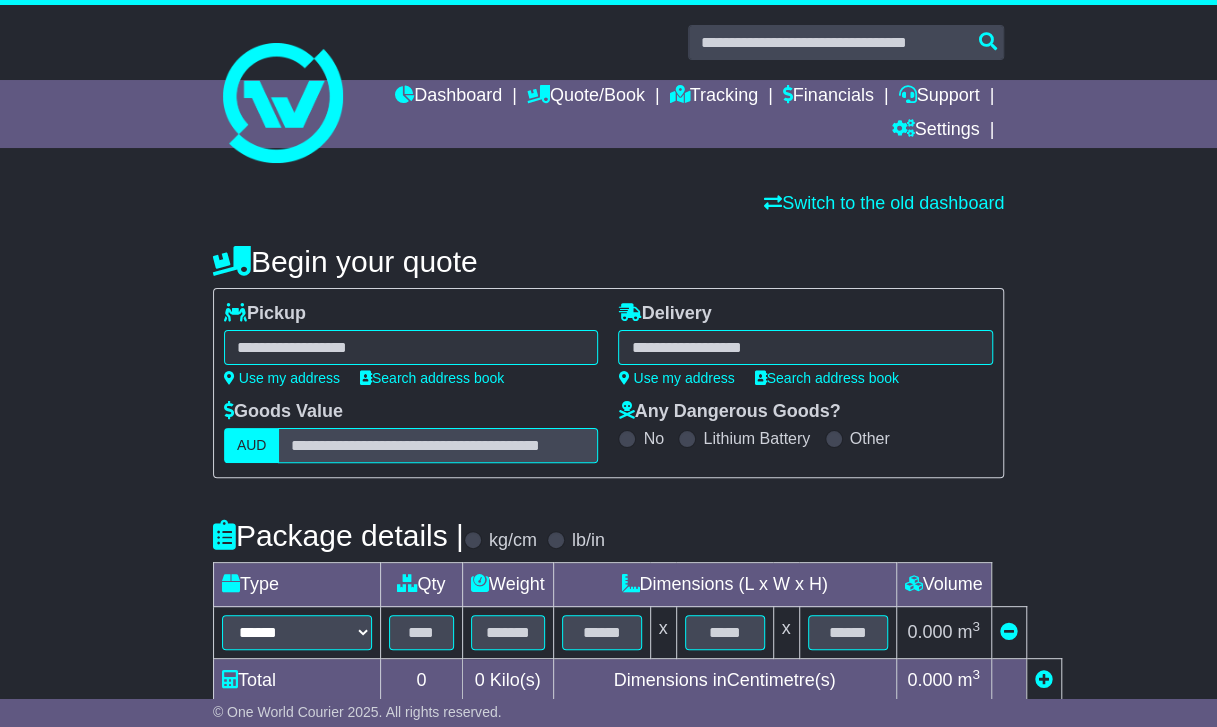 select 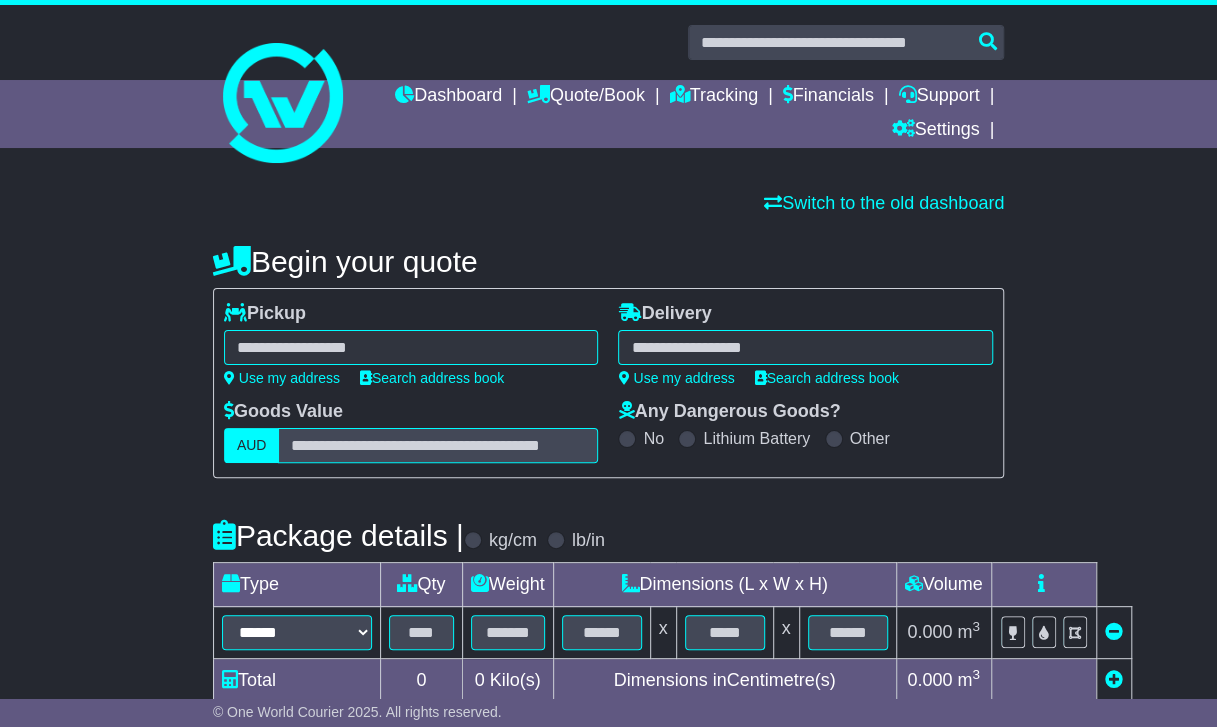 click at bounding box center (411, 347) 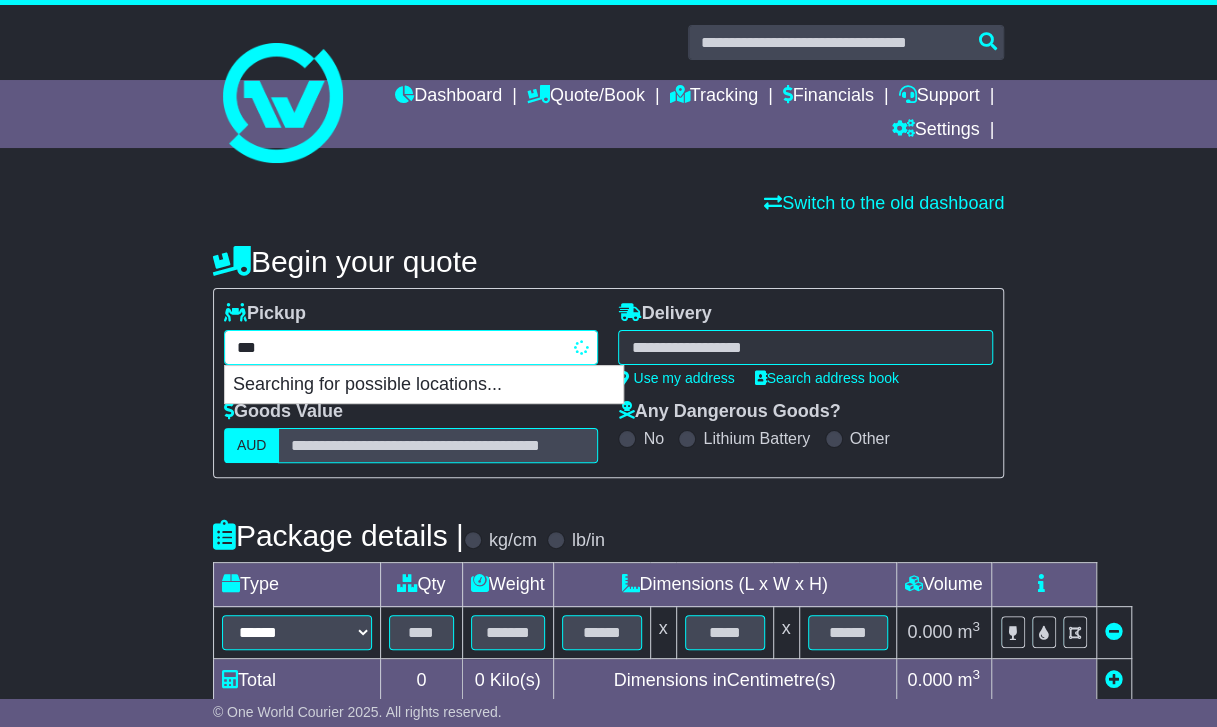 type on "****" 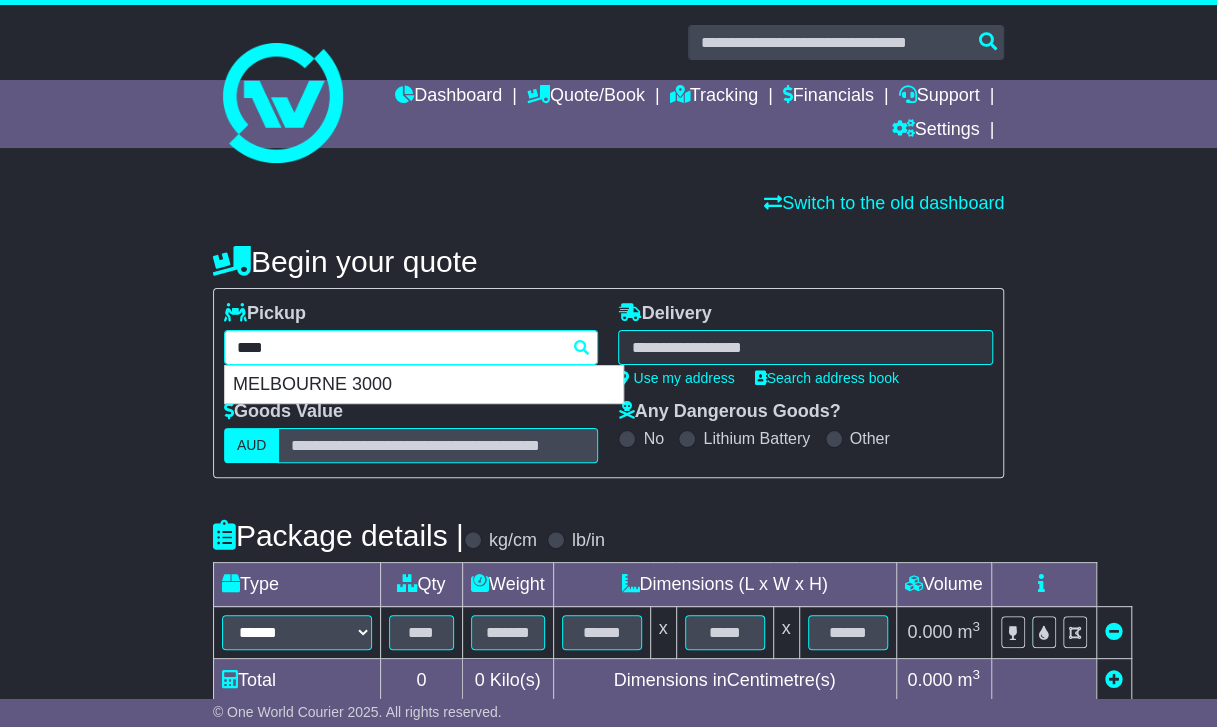 click on "MELBOURNE 3000" at bounding box center [424, 385] 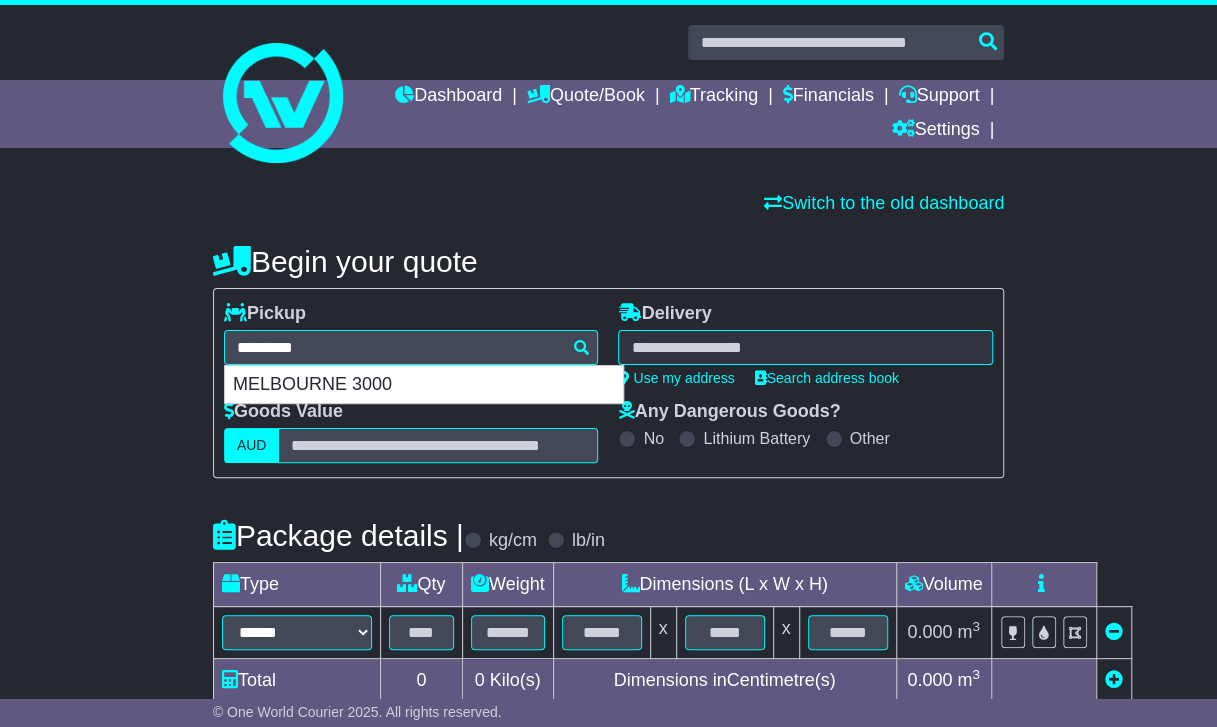 type on "**********" 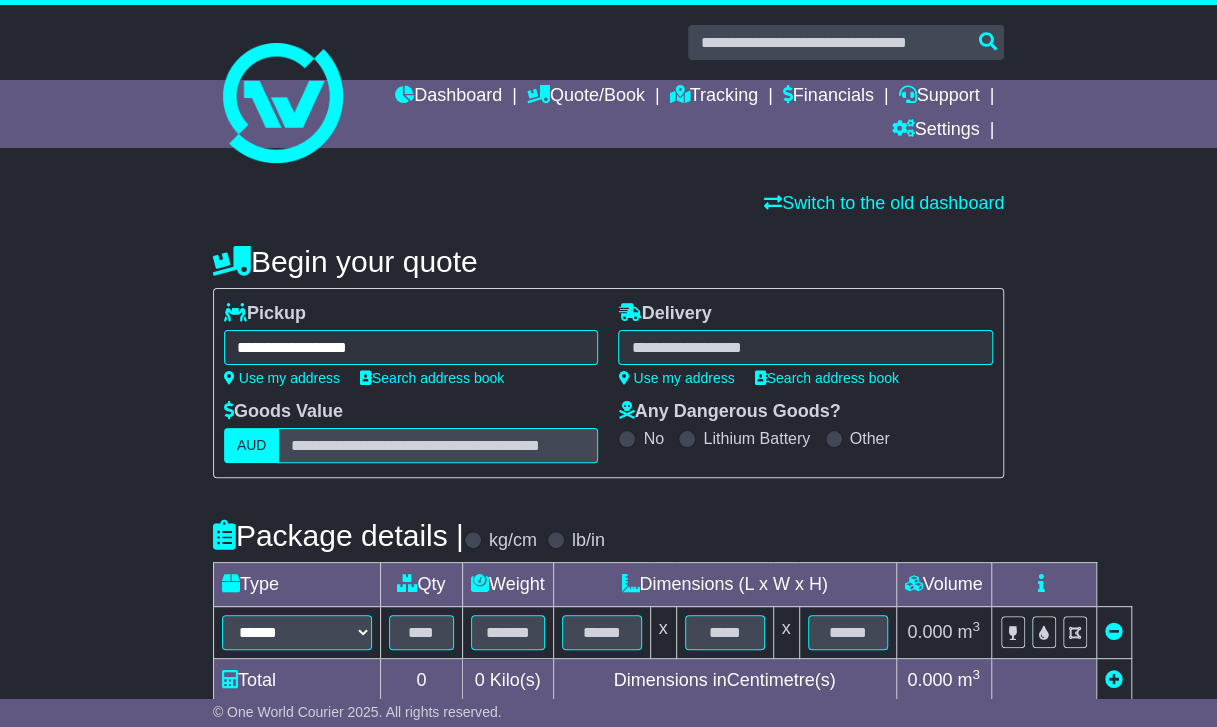 click at bounding box center (805, 347) 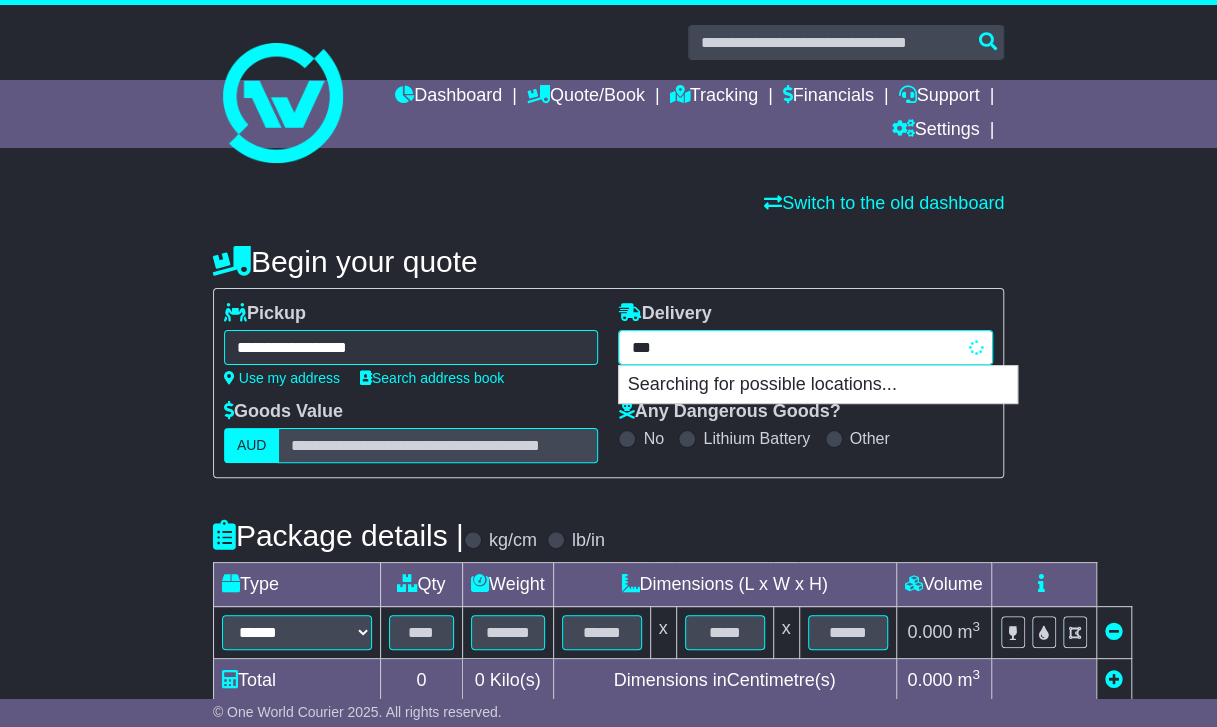 type on "****" 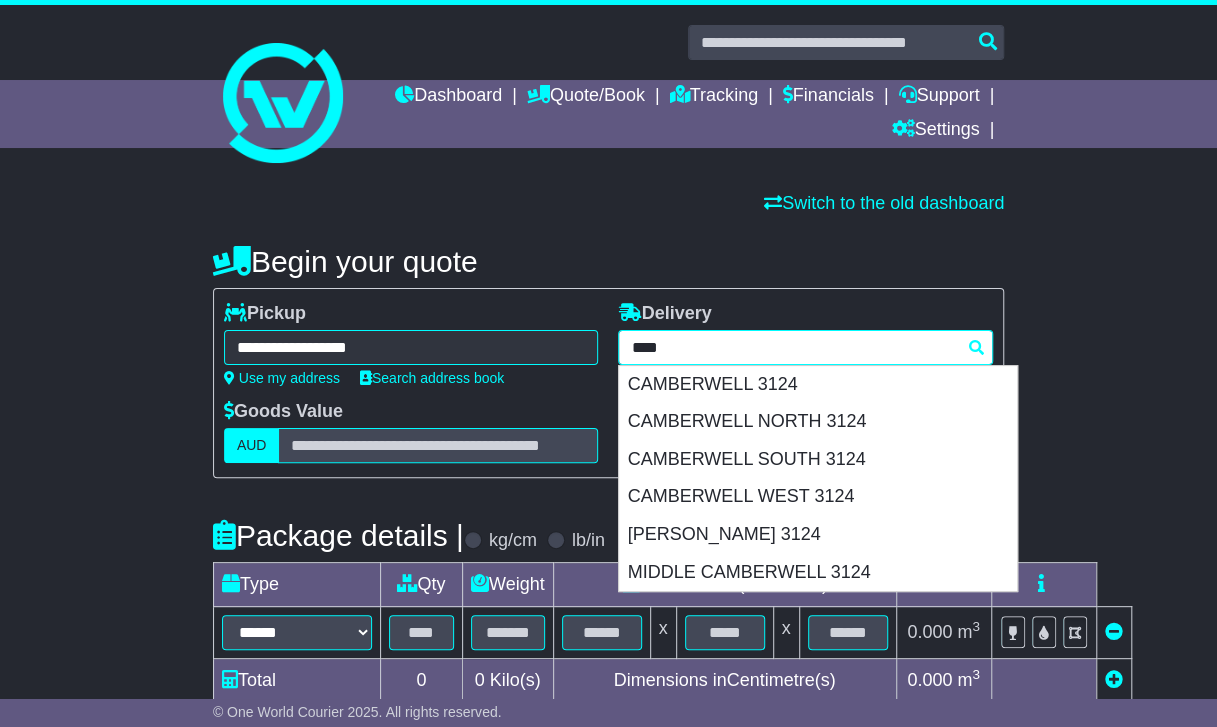 click on "CAMBERWELL 3124" at bounding box center (818, 385) 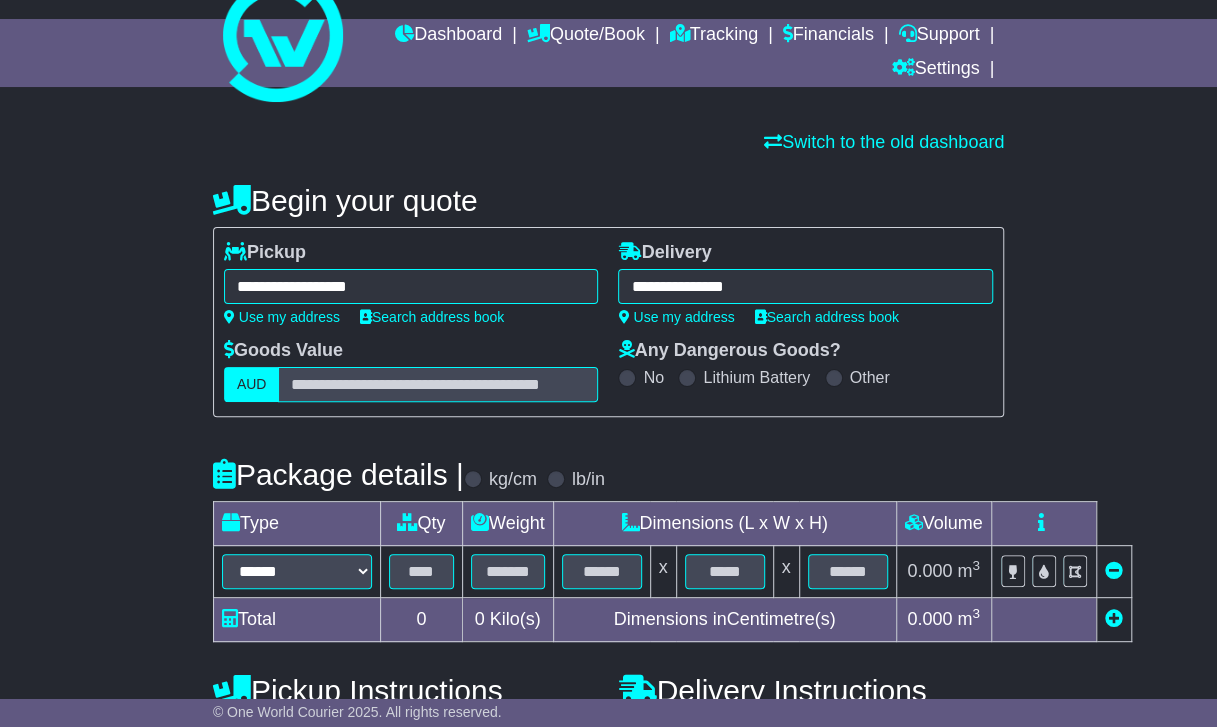 scroll, scrollTop: 62, scrollLeft: 0, axis: vertical 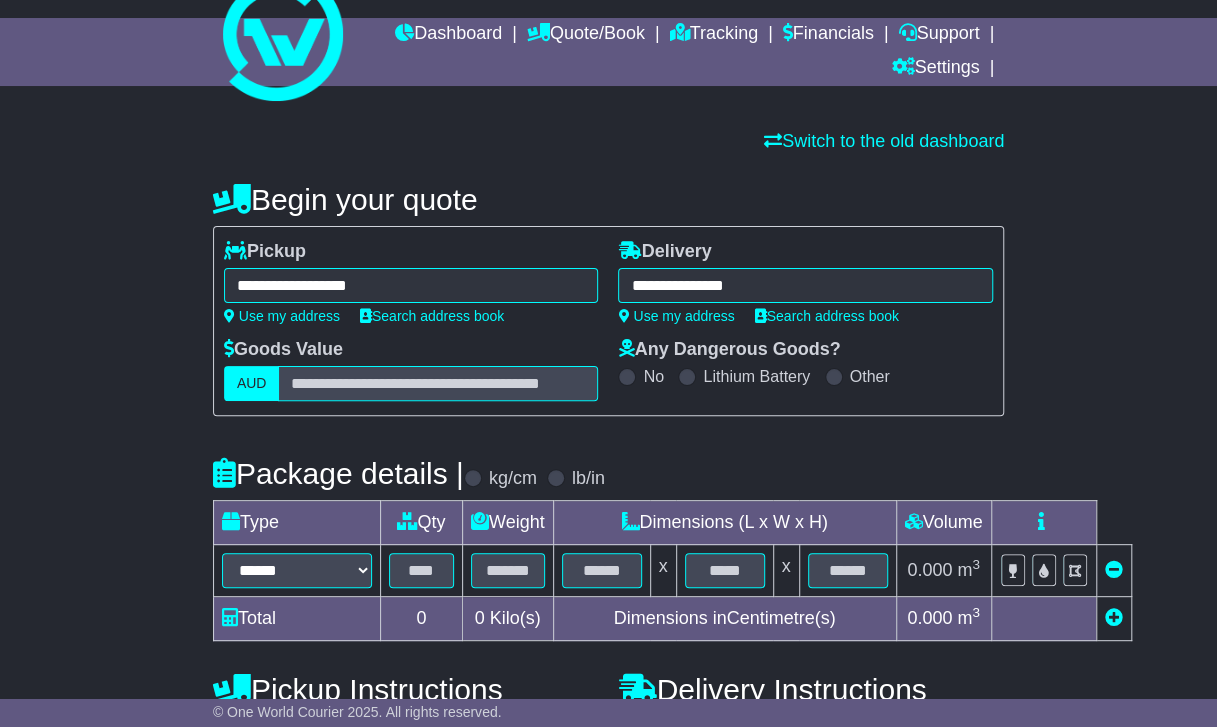 type on "**********" 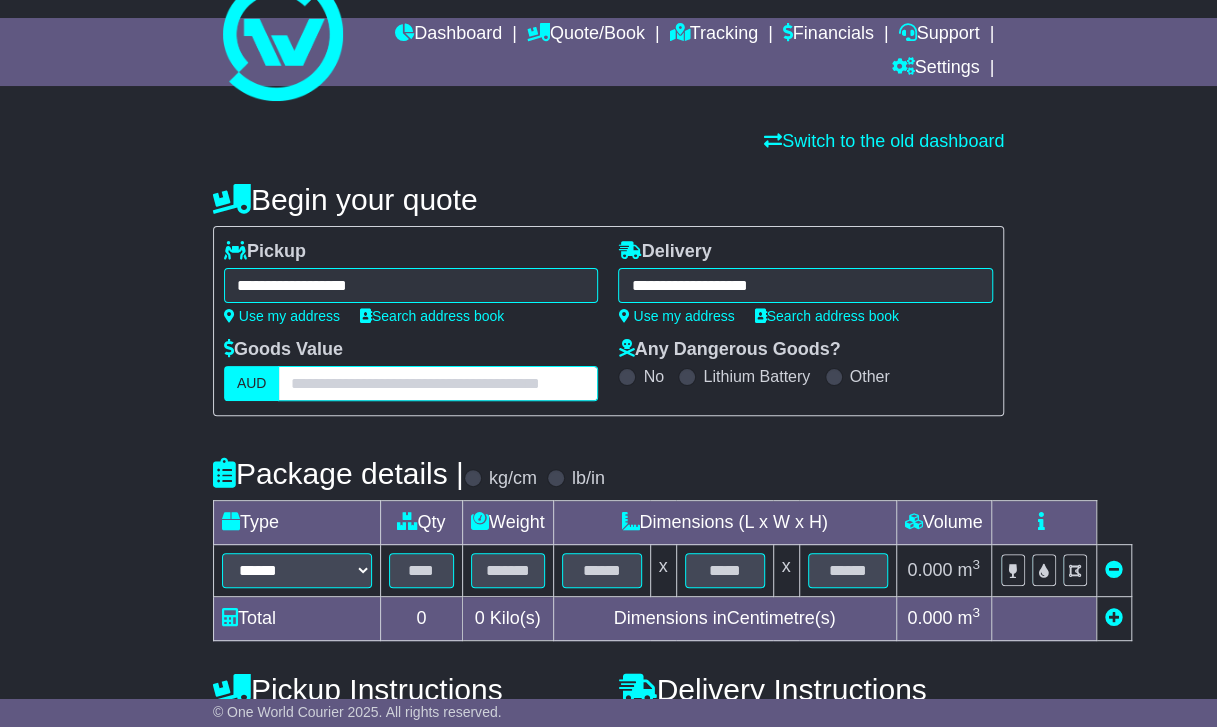click at bounding box center [438, 383] 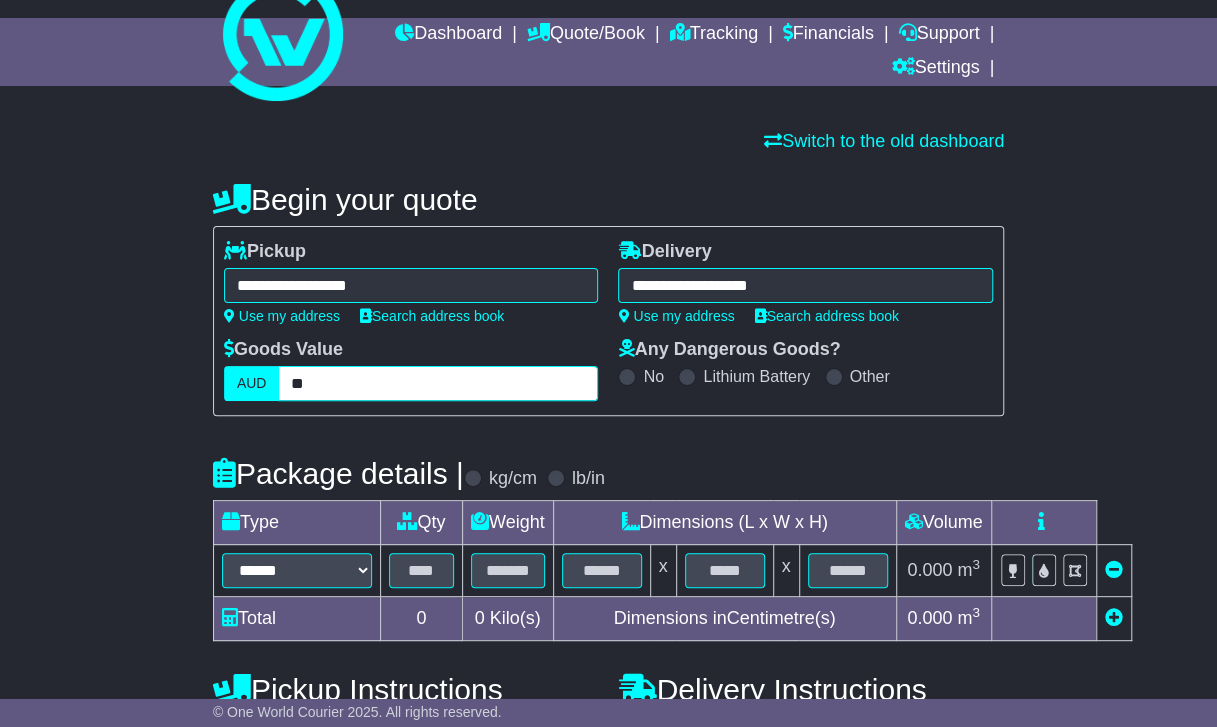 scroll, scrollTop: 185, scrollLeft: 0, axis: vertical 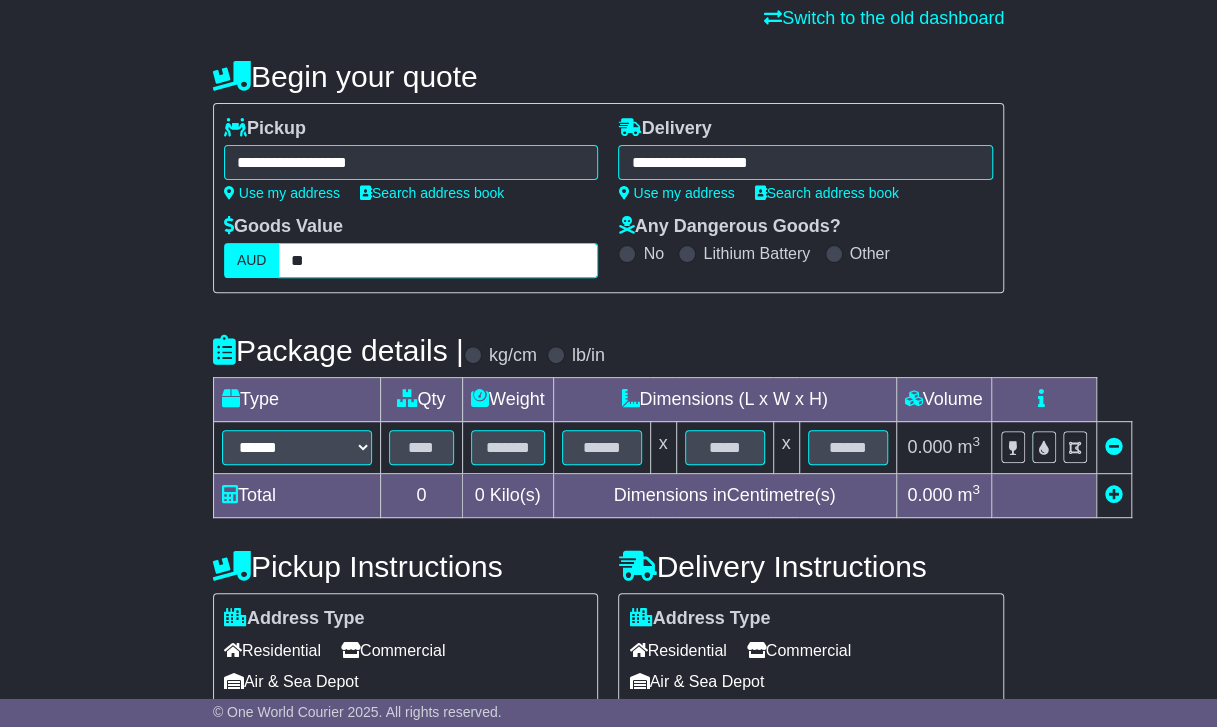 type on "**" 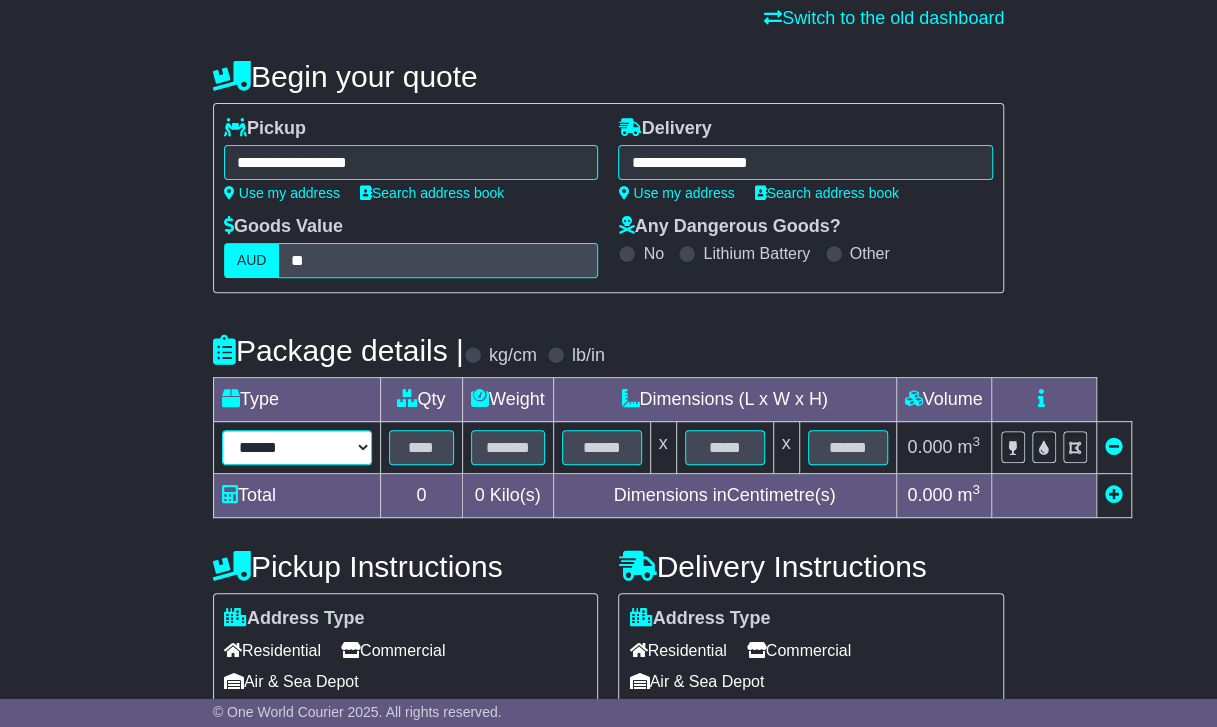 click on "****** ****** *** ******** ***** **** **** ****** *** *******" at bounding box center (297, 447) 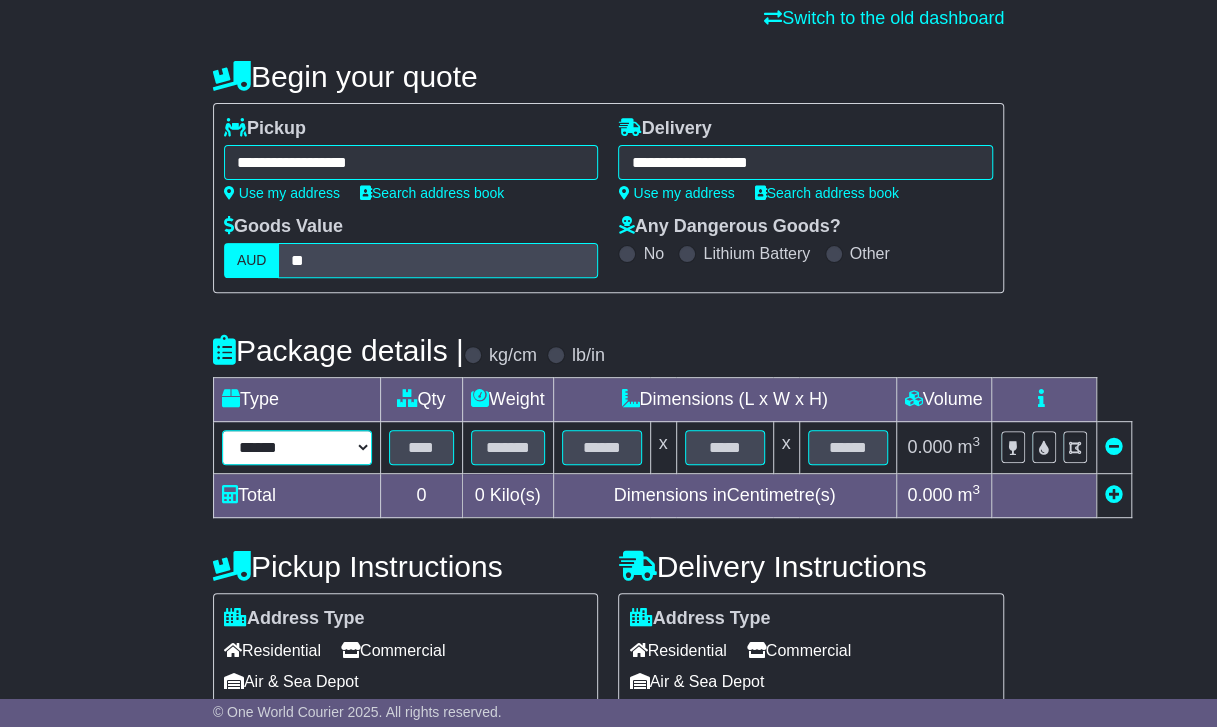 select on "*****" 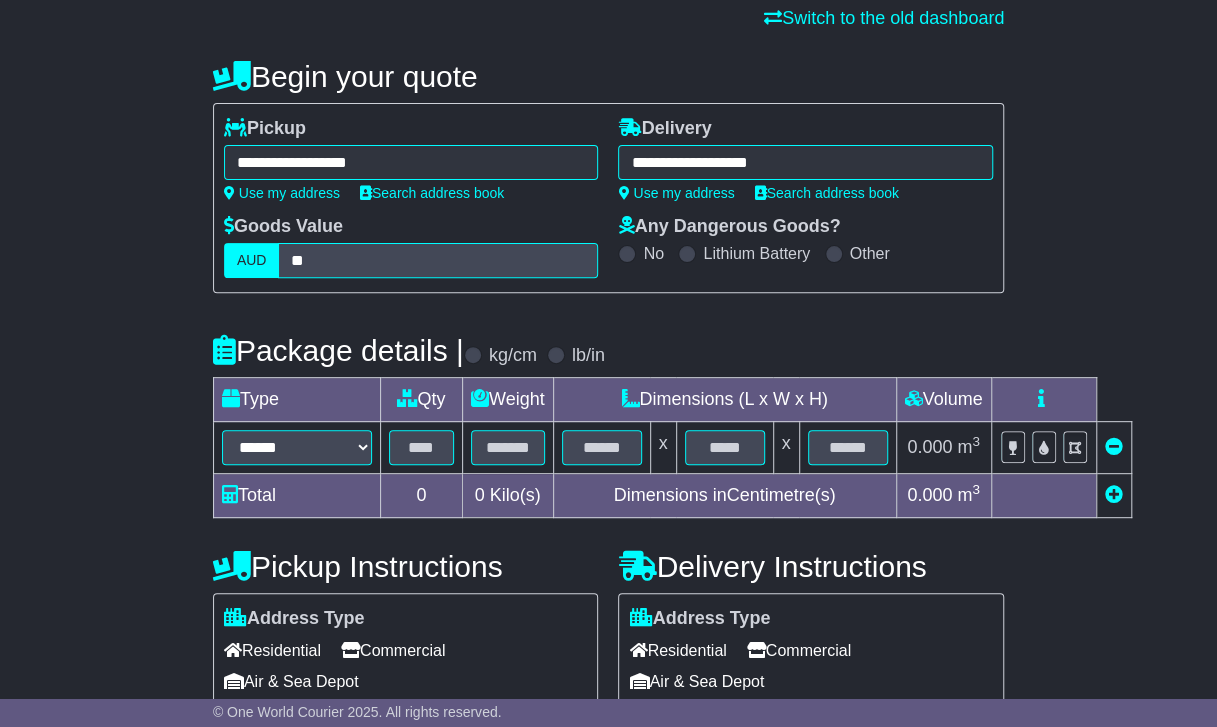 click at bounding box center [421, 448] 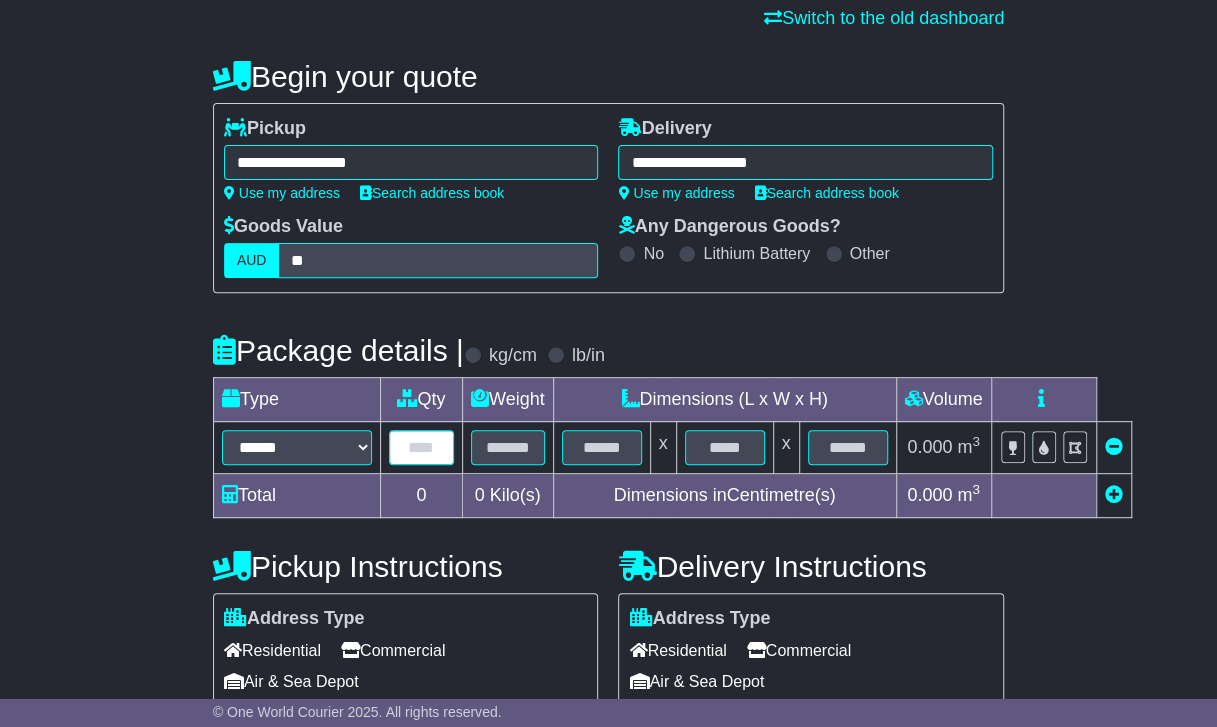 click at bounding box center (421, 447) 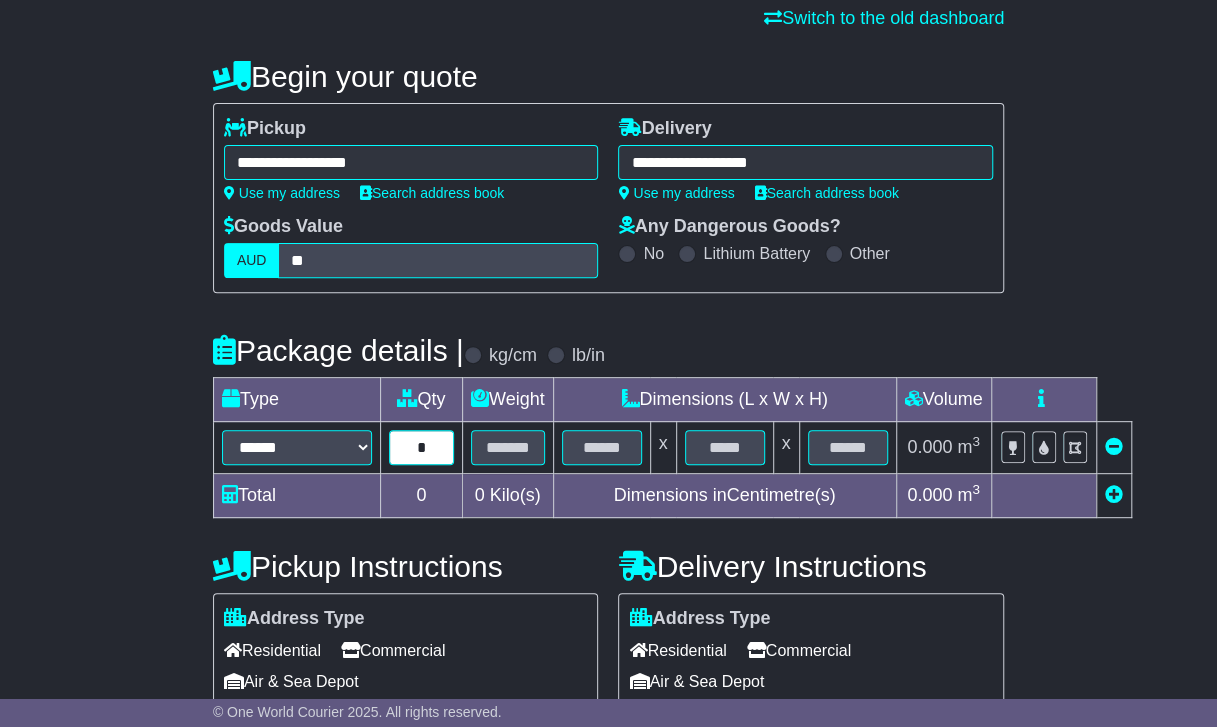 type on "*" 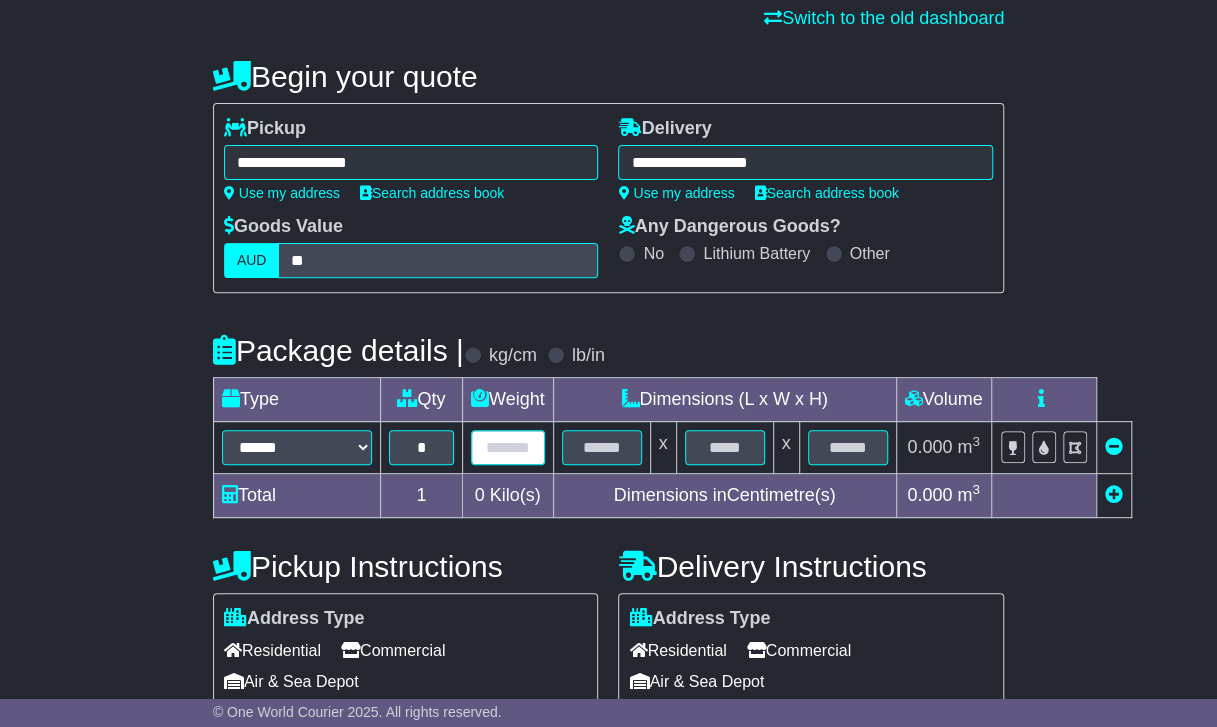 click at bounding box center (508, 447) 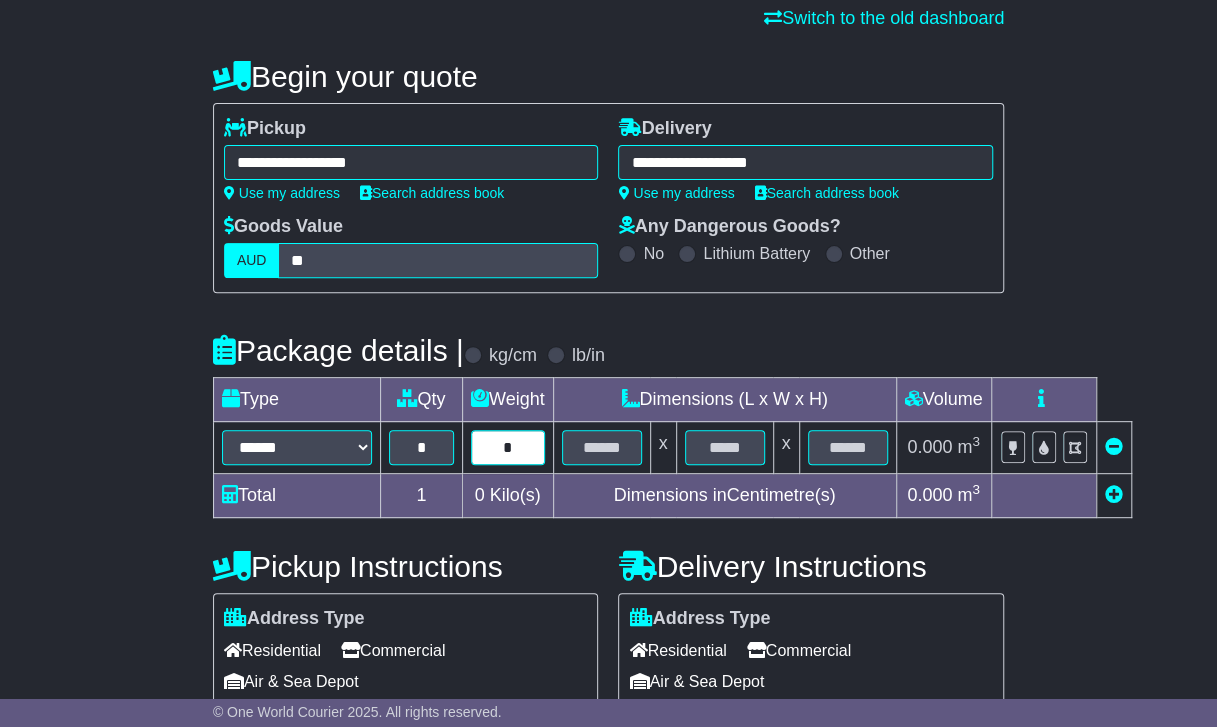type on "*" 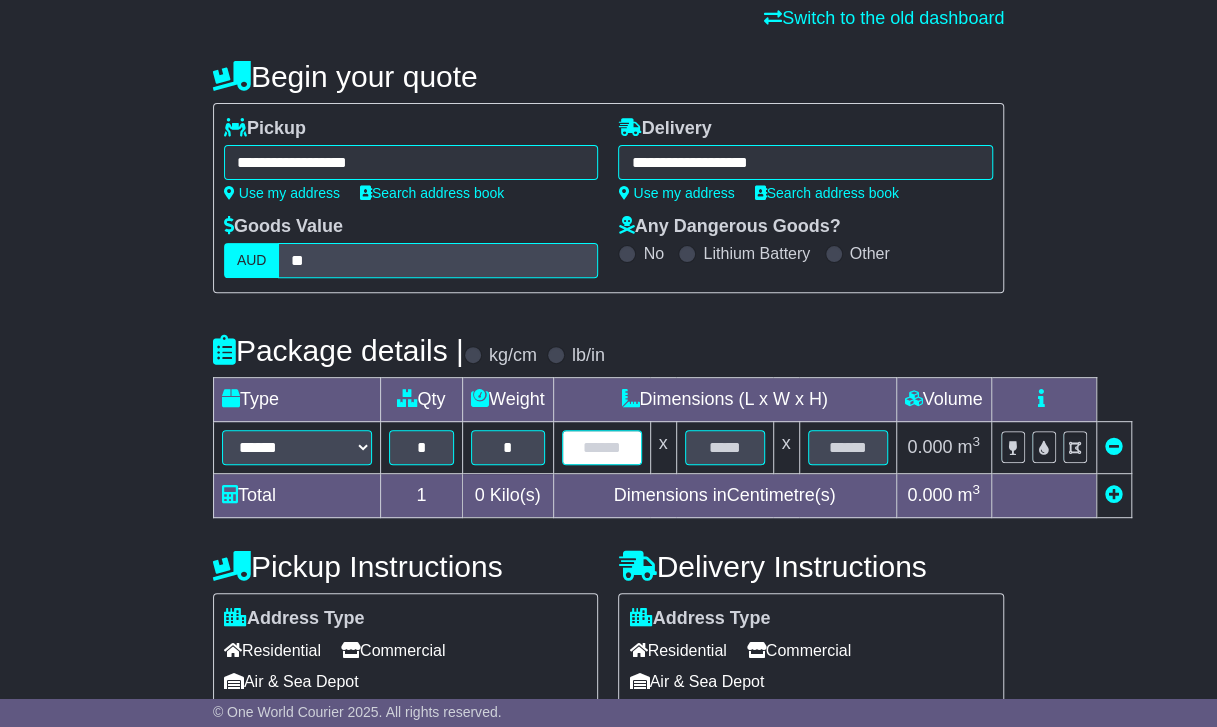 click at bounding box center [602, 447] 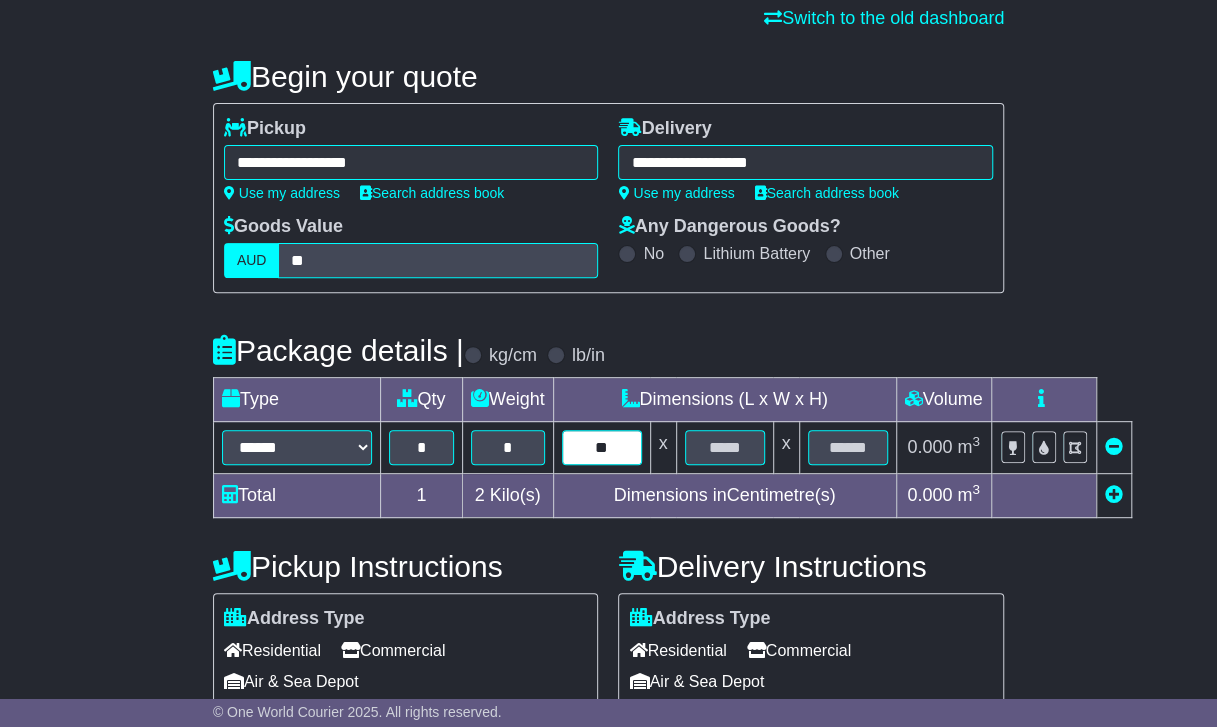 type on "**" 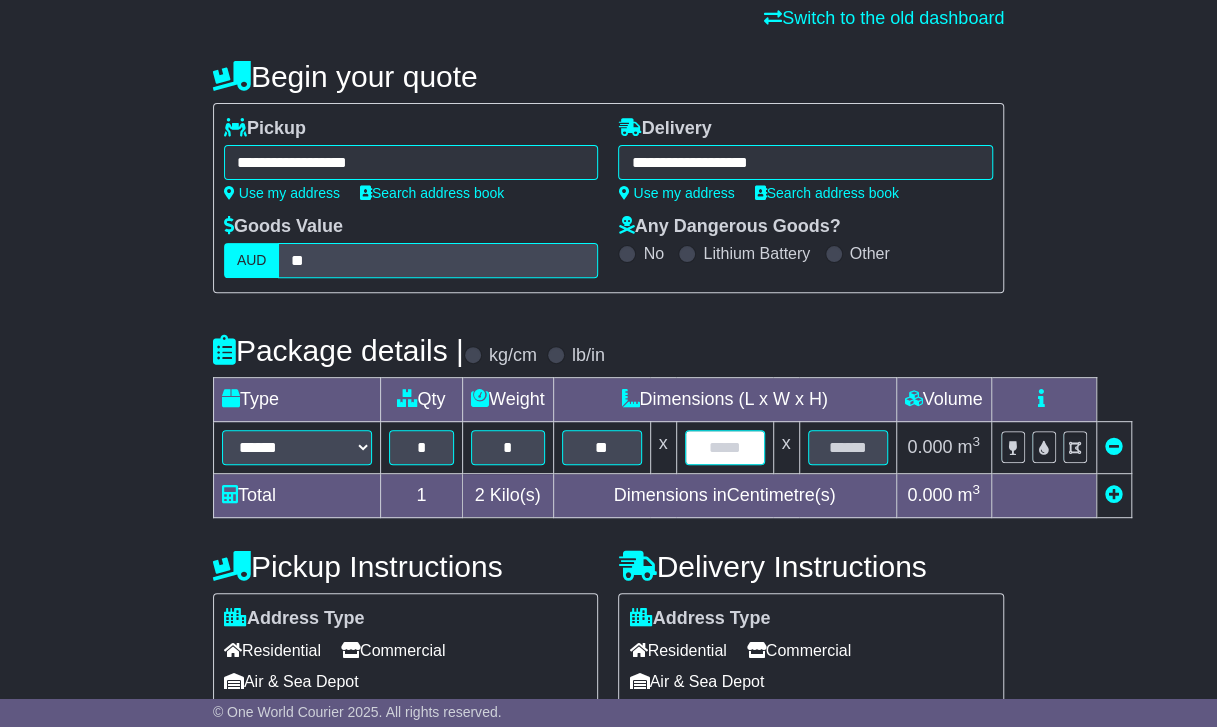 click at bounding box center (725, 447) 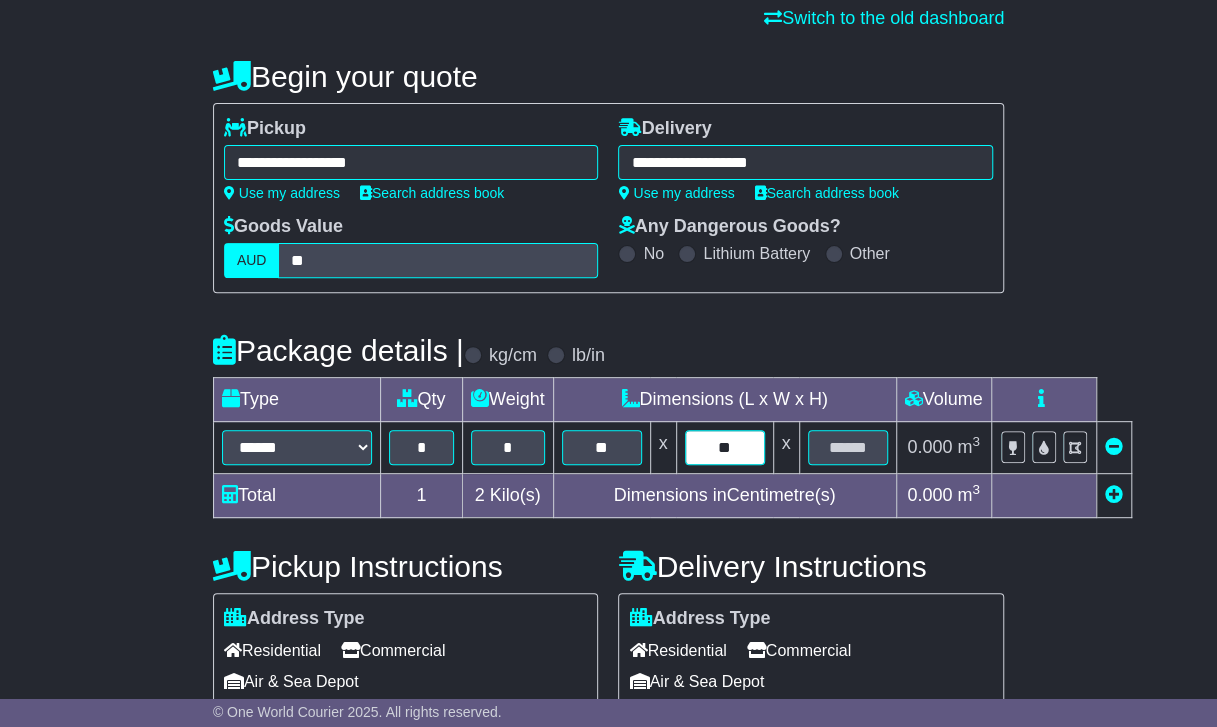 type on "**" 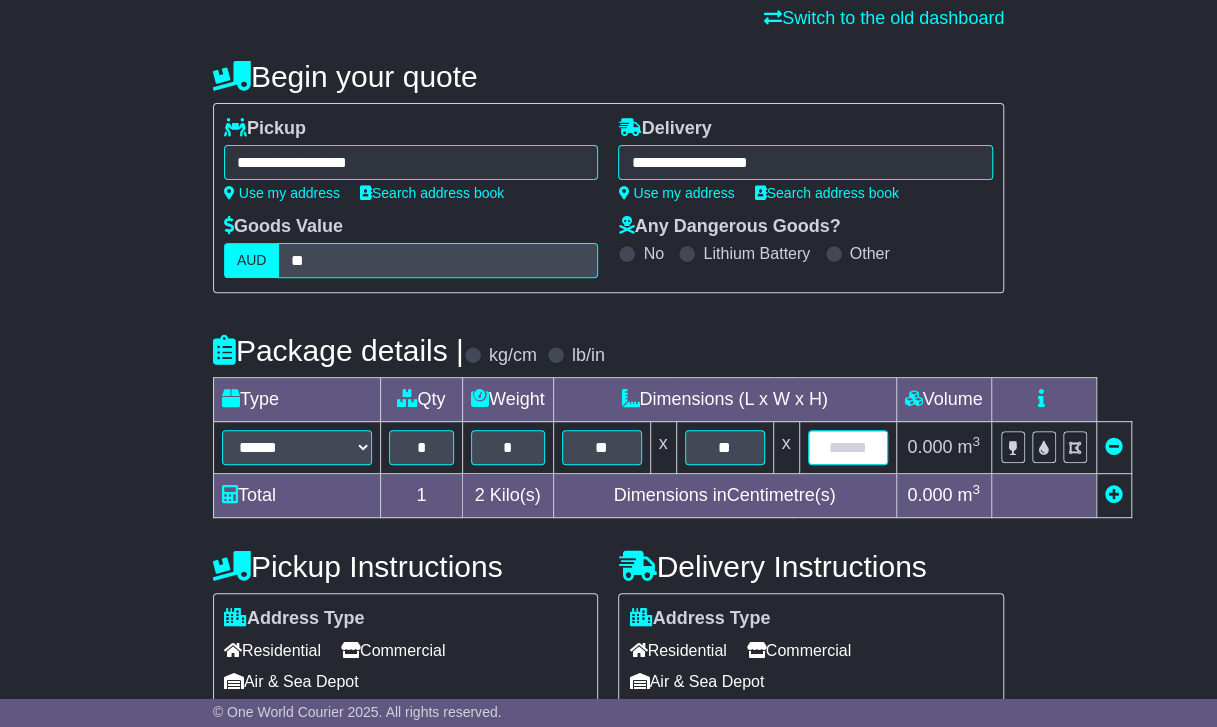 click at bounding box center (848, 447) 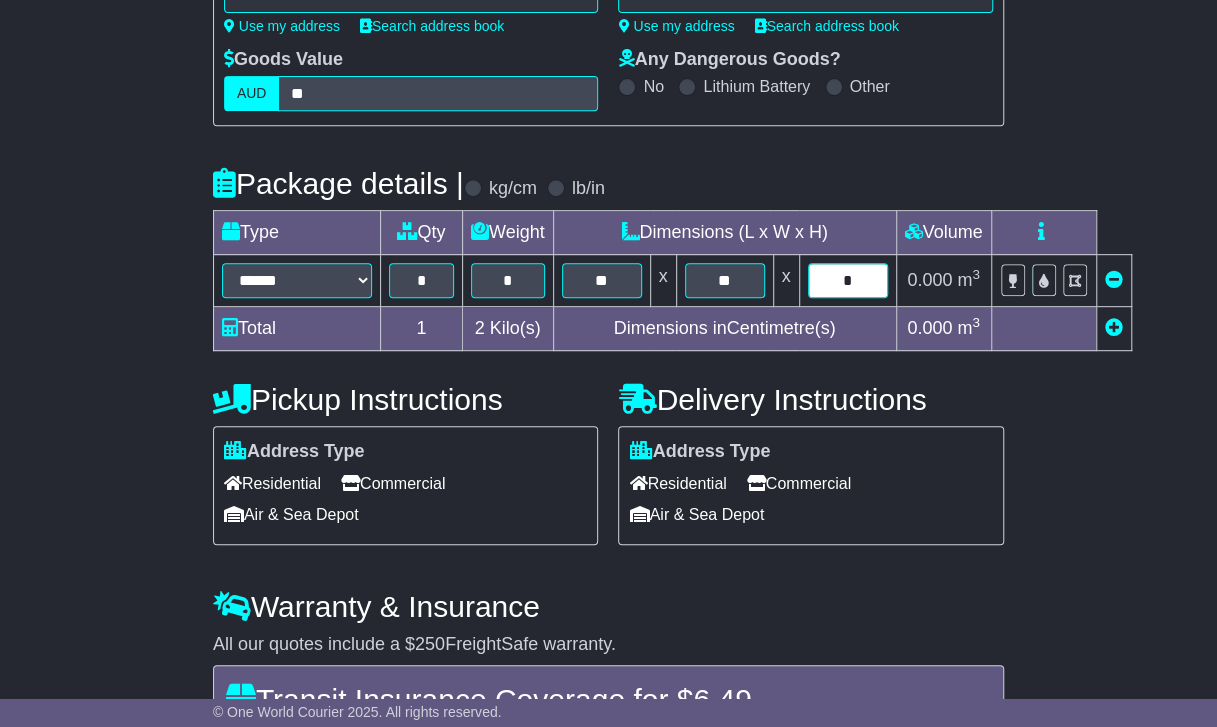scroll, scrollTop: 353, scrollLeft: 0, axis: vertical 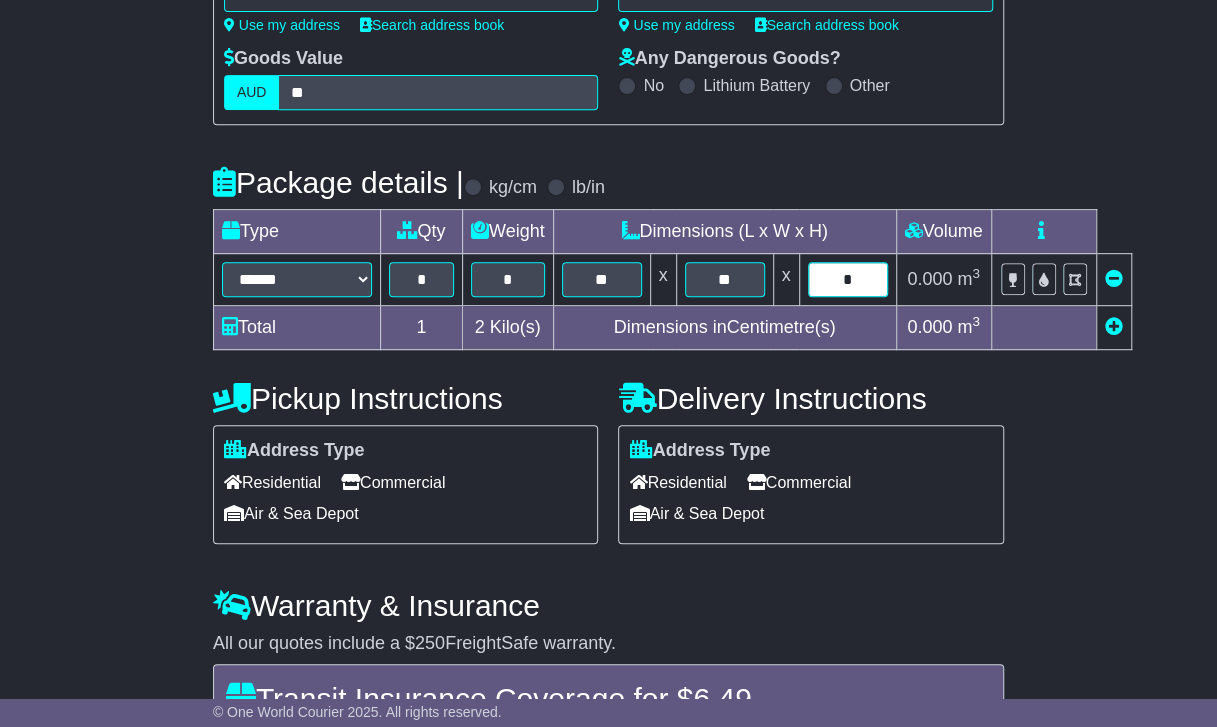 type on "*" 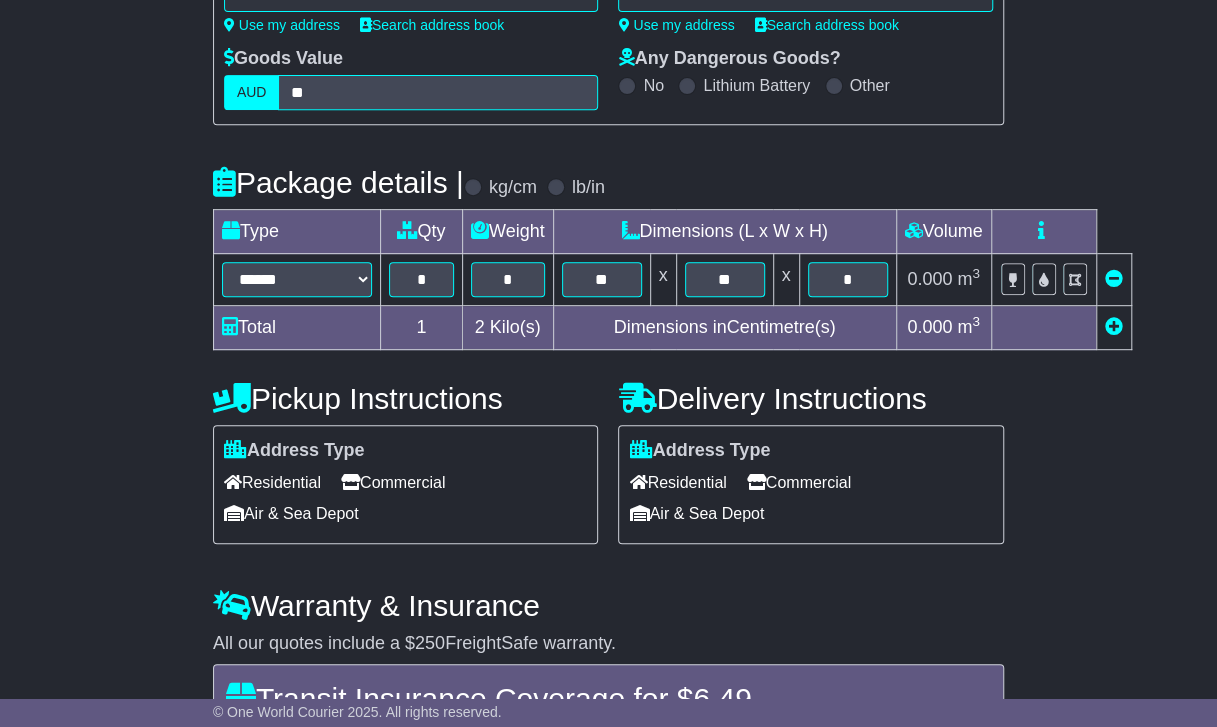 click on "Commercial" at bounding box center [393, 482] 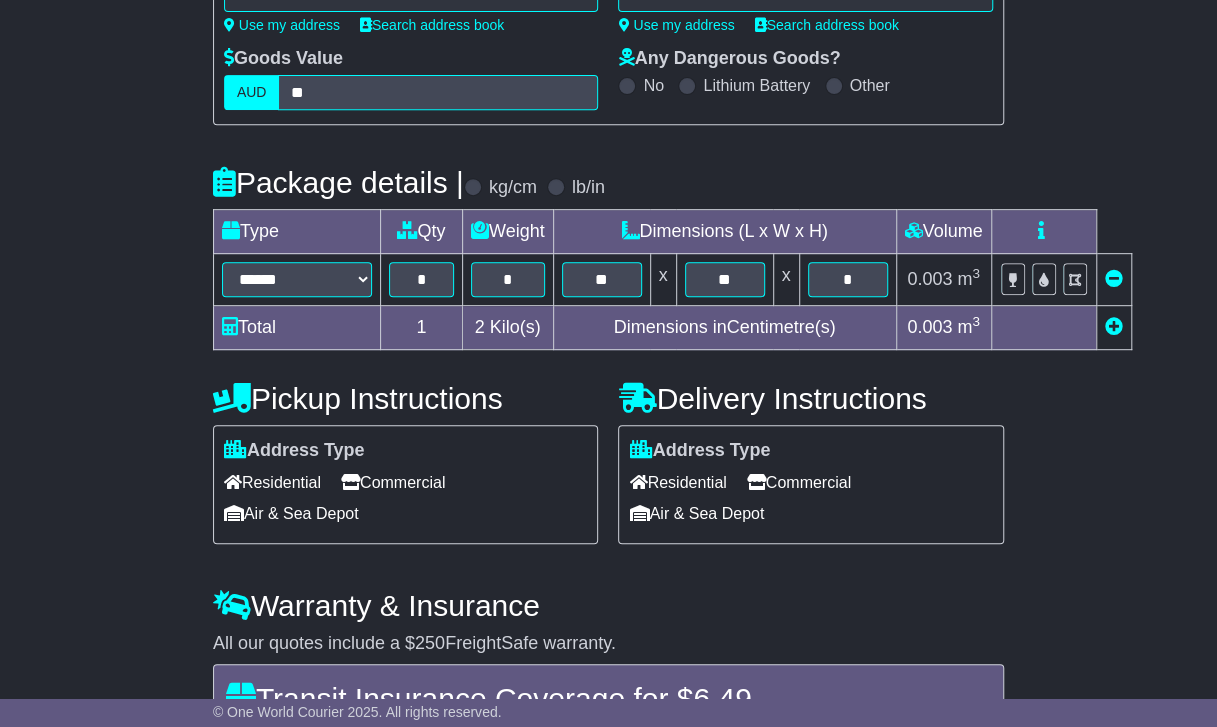 click on "Commercial" at bounding box center [799, 482] 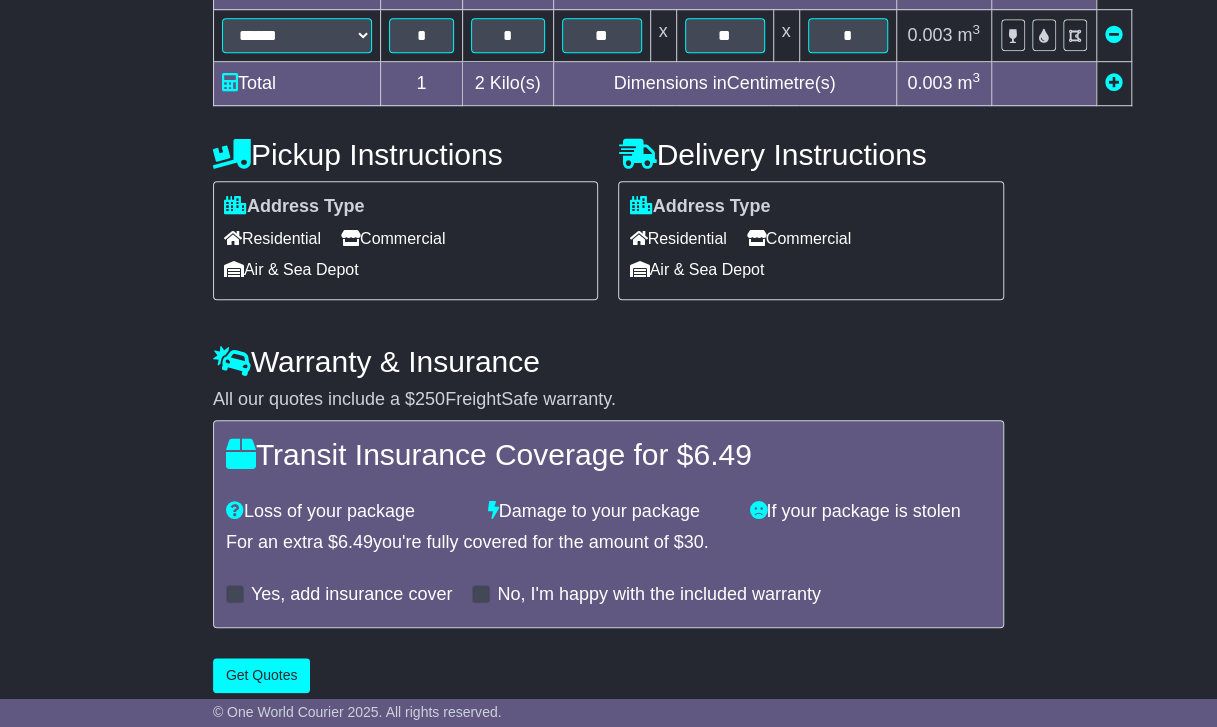 scroll, scrollTop: 610, scrollLeft: 0, axis: vertical 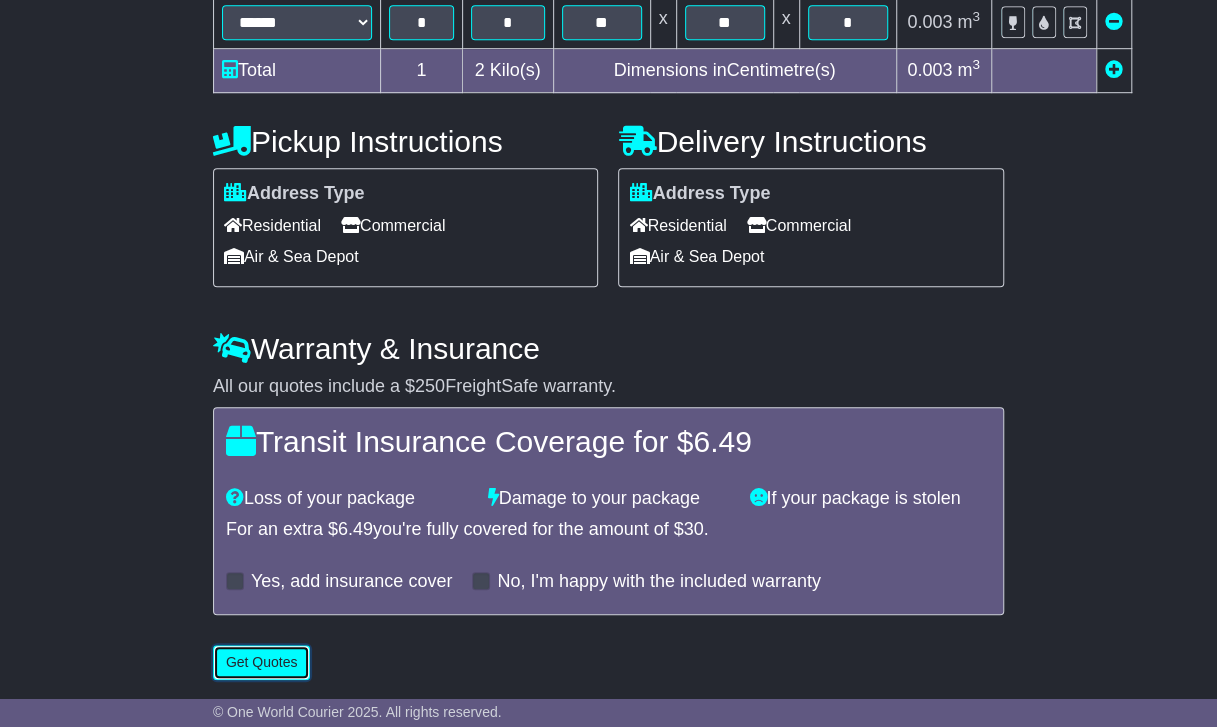 click on "Get Quotes" at bounding box center [262, 662] 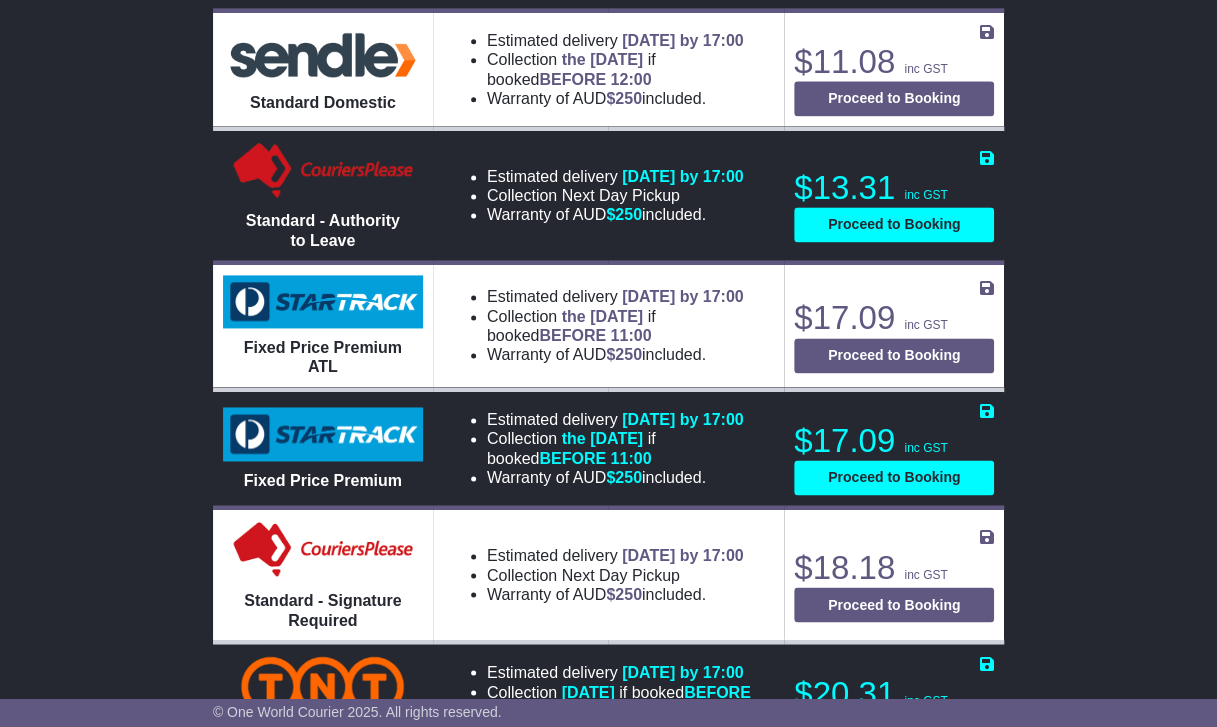 scroll, scrollTop: 1218, scrollLeft: 0, axis: vertical 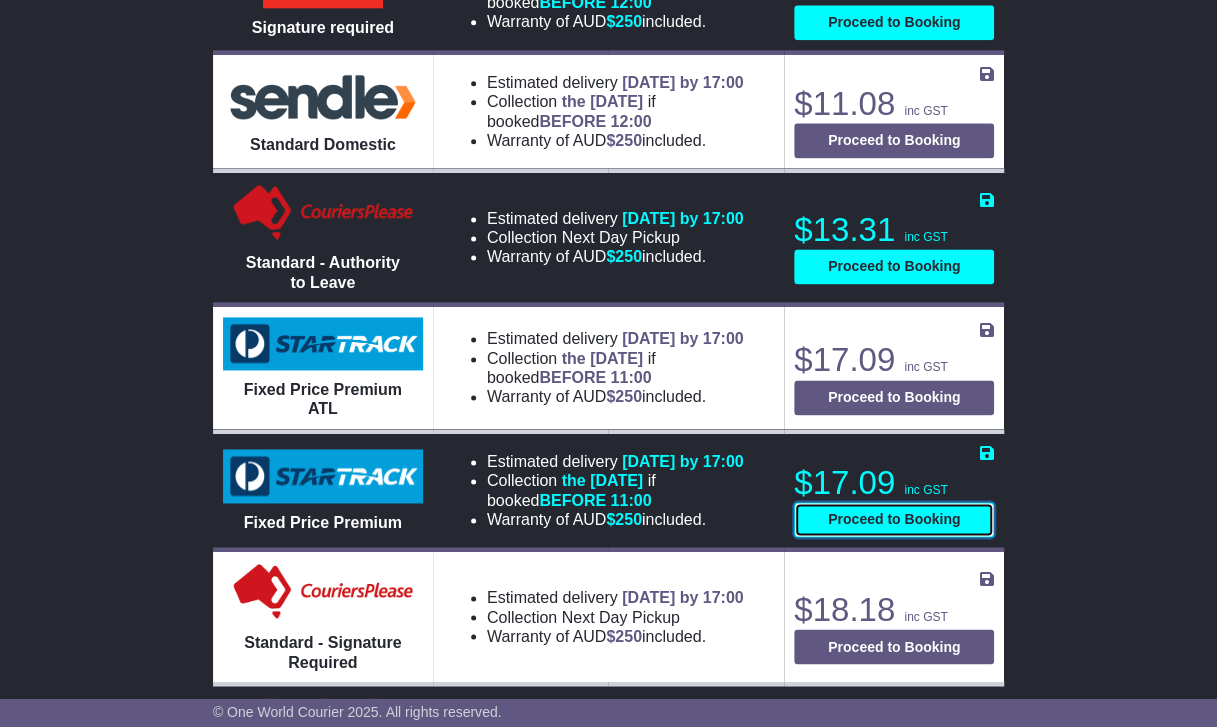 click on "Proceed to Booking" at bounding box center (894, 519) 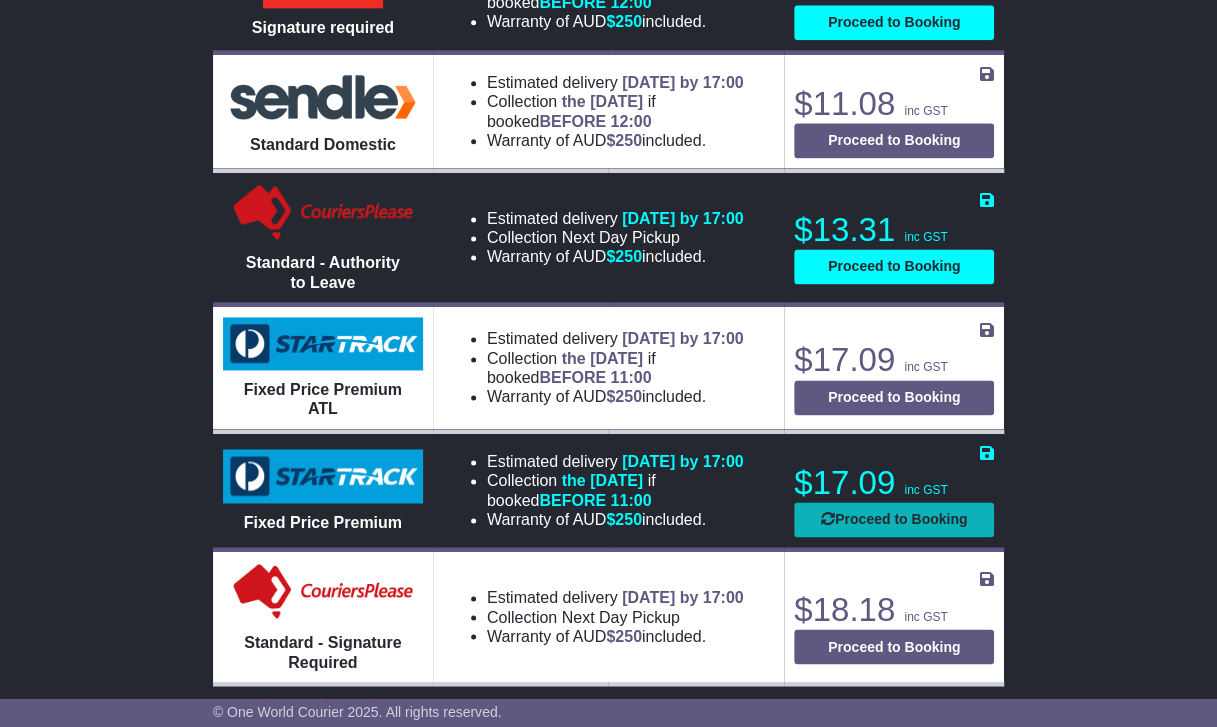 select on "*****" 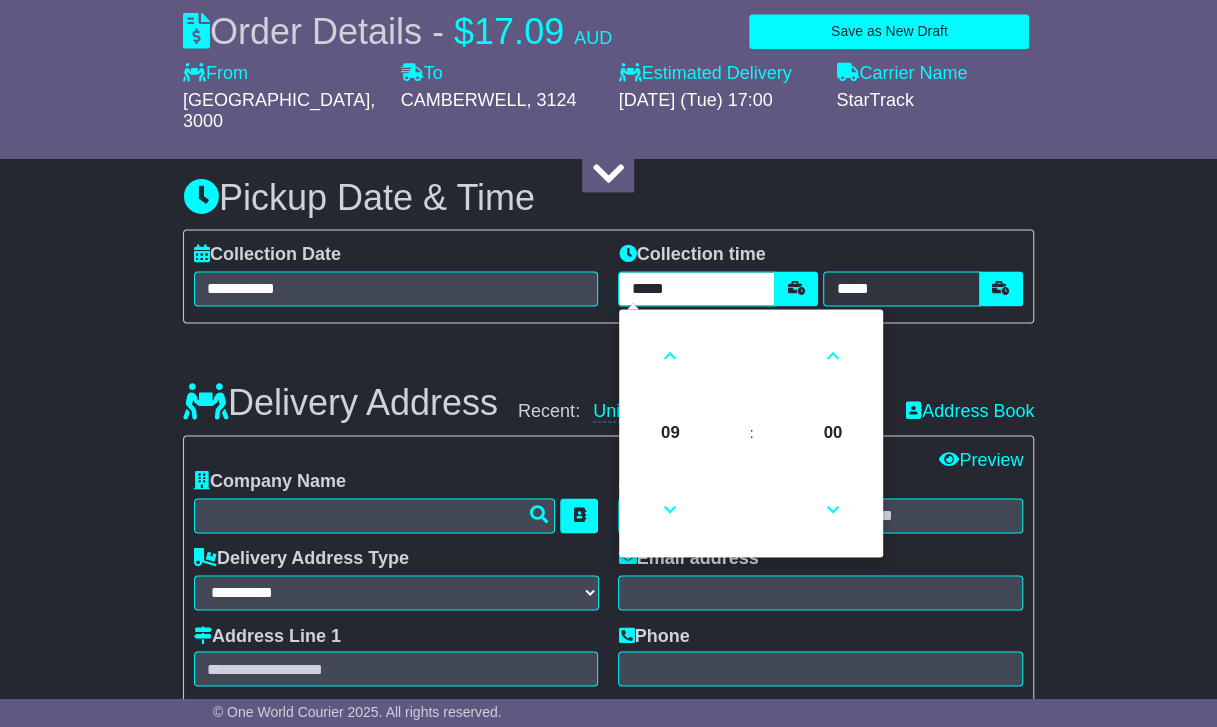 click on "*****" at bounding box center [696, 288] 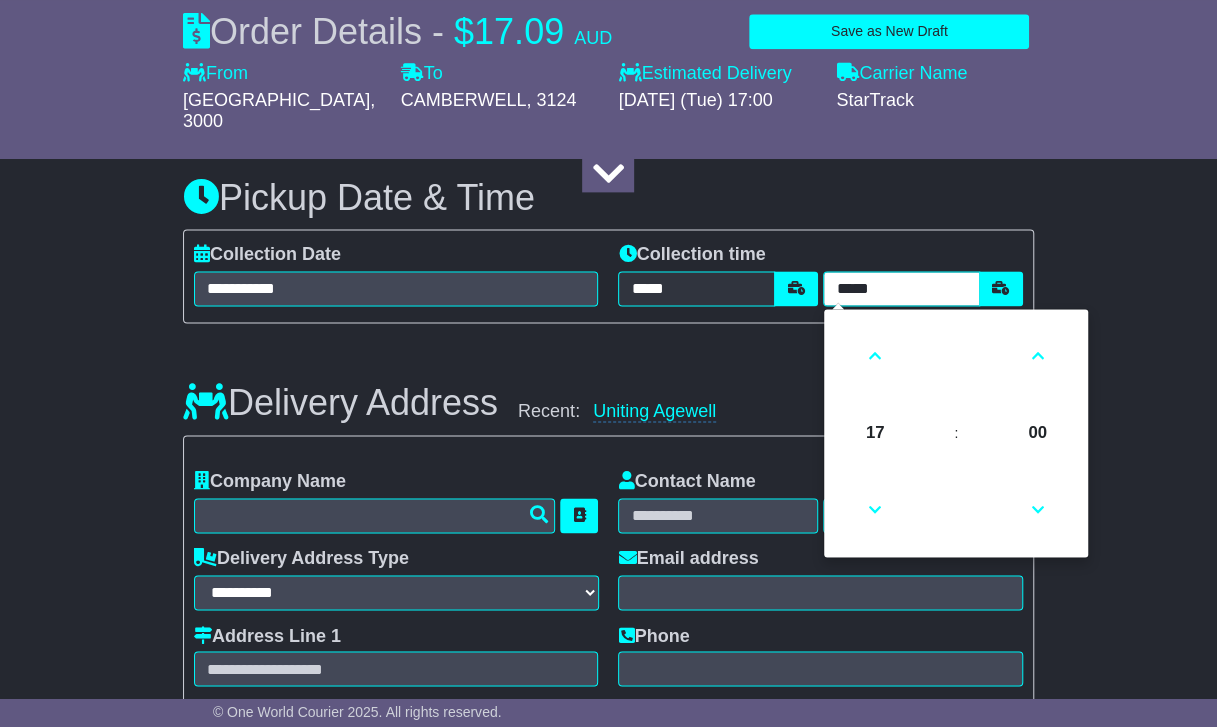 click on "*****" at bounding box center [901, 288] 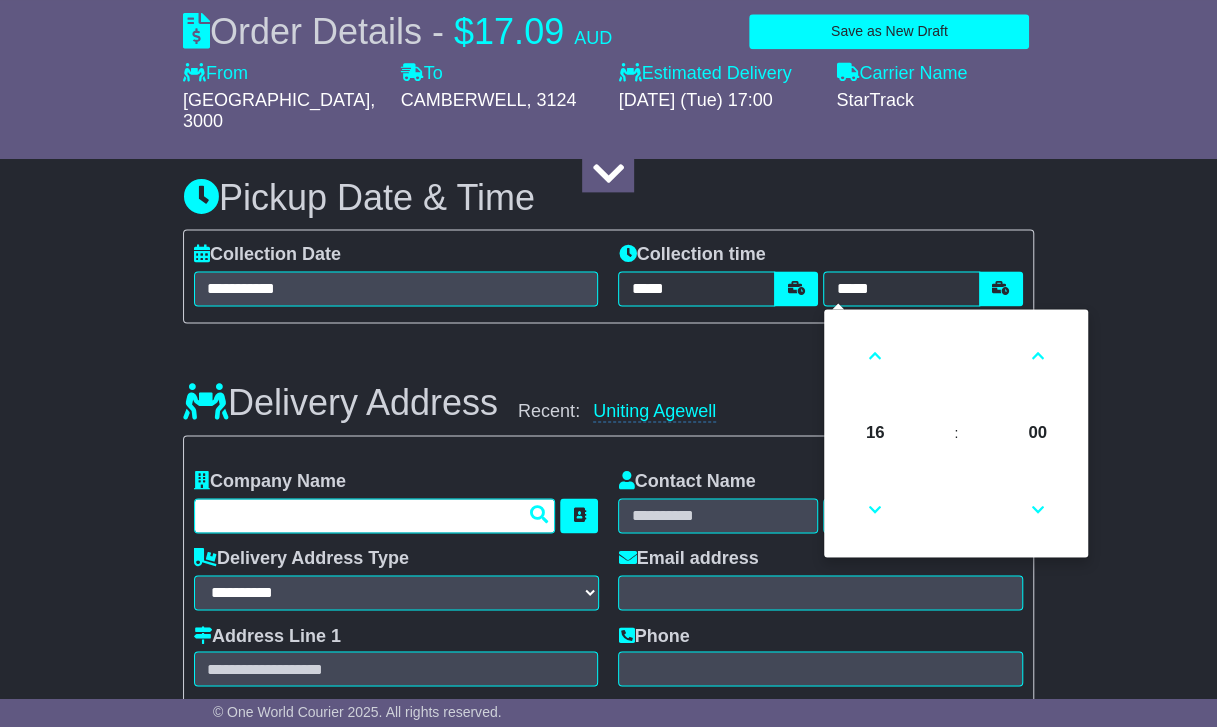 click at bounding box center [375, 515] 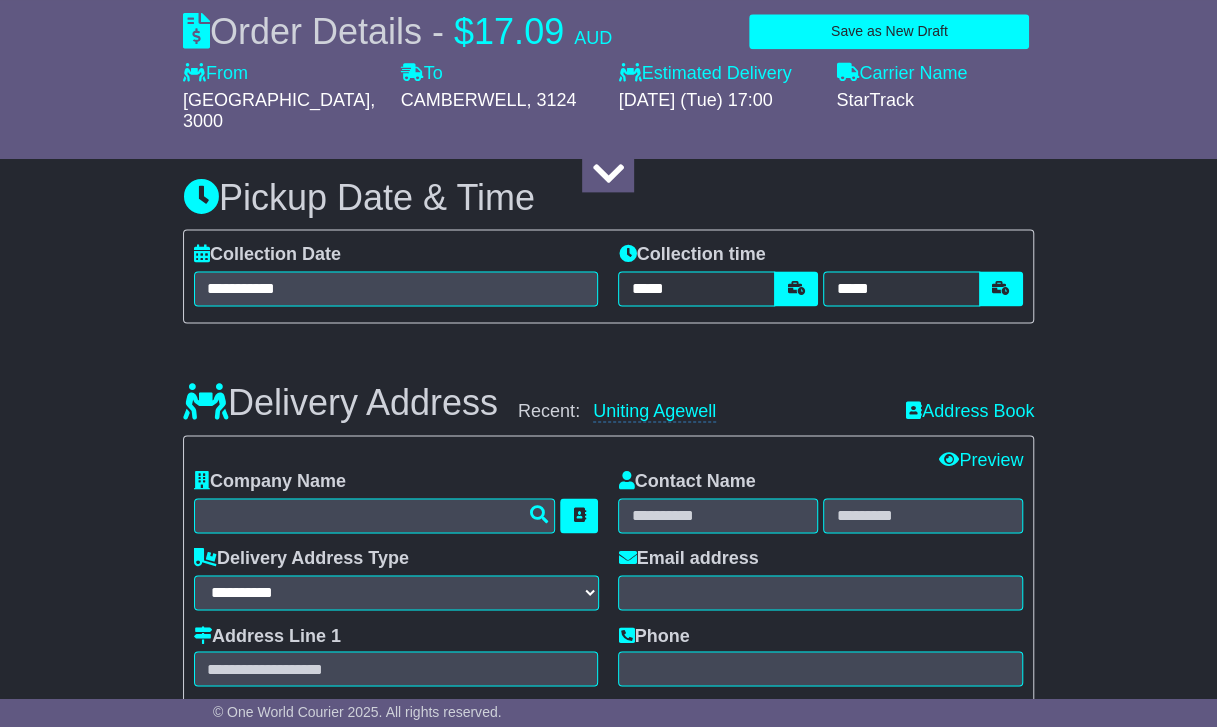 click on "About your package
What is your Package
Documents
Non-Documents
What are the Incoterms?
***
***
***
***
***
***
Description of Goods
Attention: dangerous goods are not allowed by service.
Your Internal Reference (required)
Any Dangerous Goods?
No" at bounding box center [608, 585] 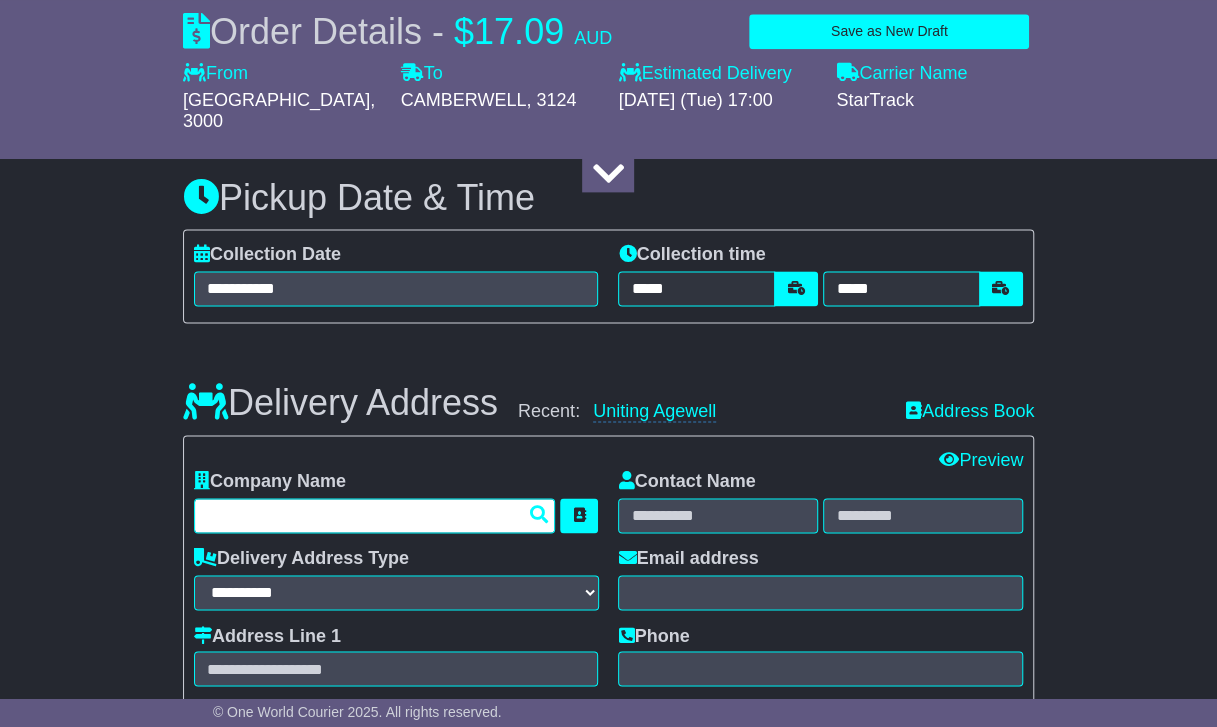 click at bounding box center [375, 515] 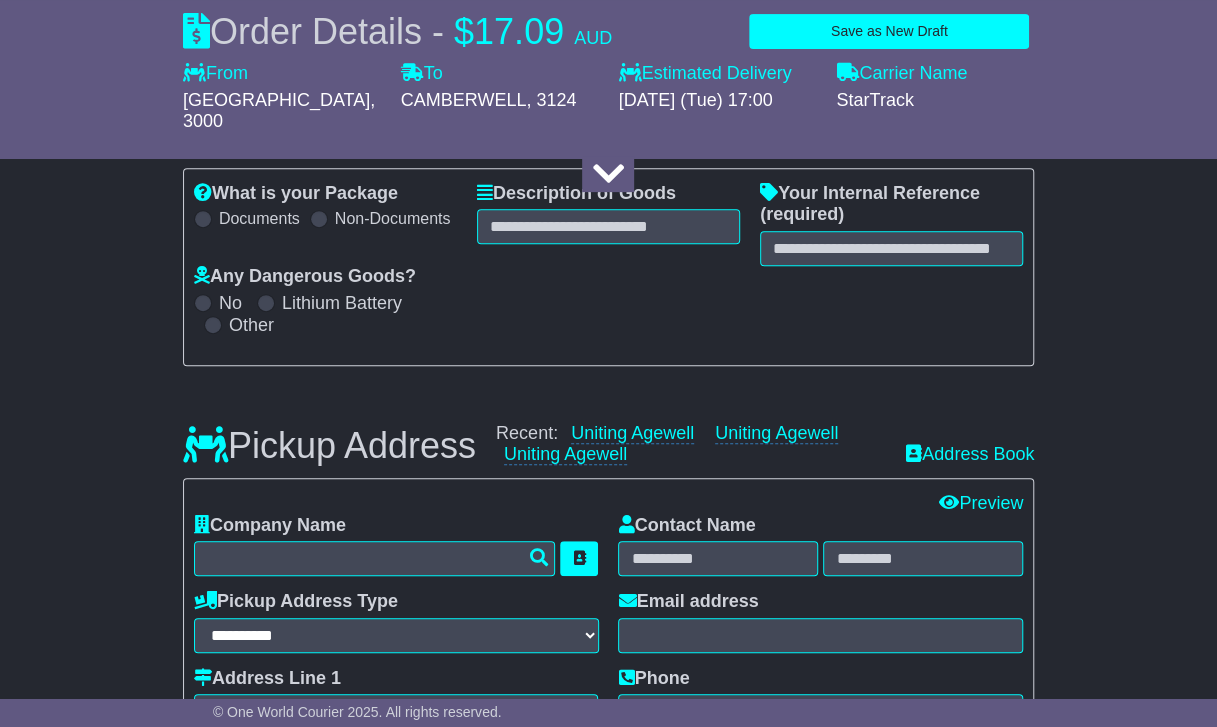 scroll, scrollTop: 300, scrollLeft: 0, axis: vertical 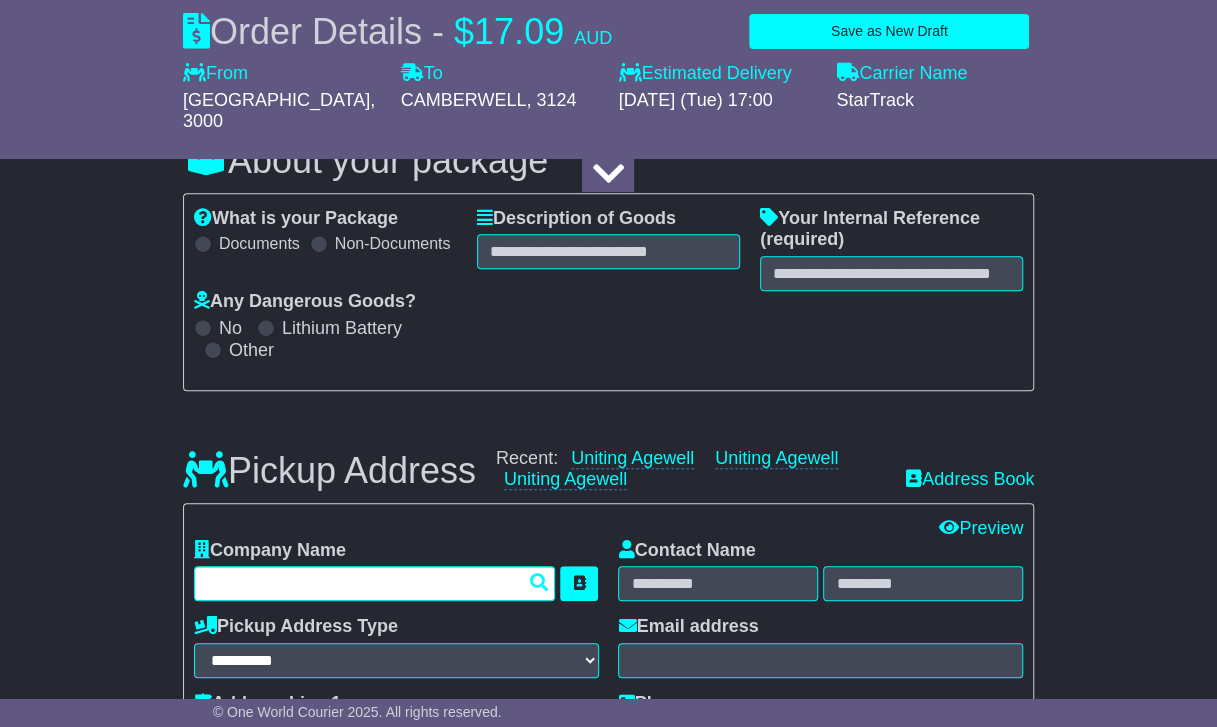 click at bounding box center (375, 583) 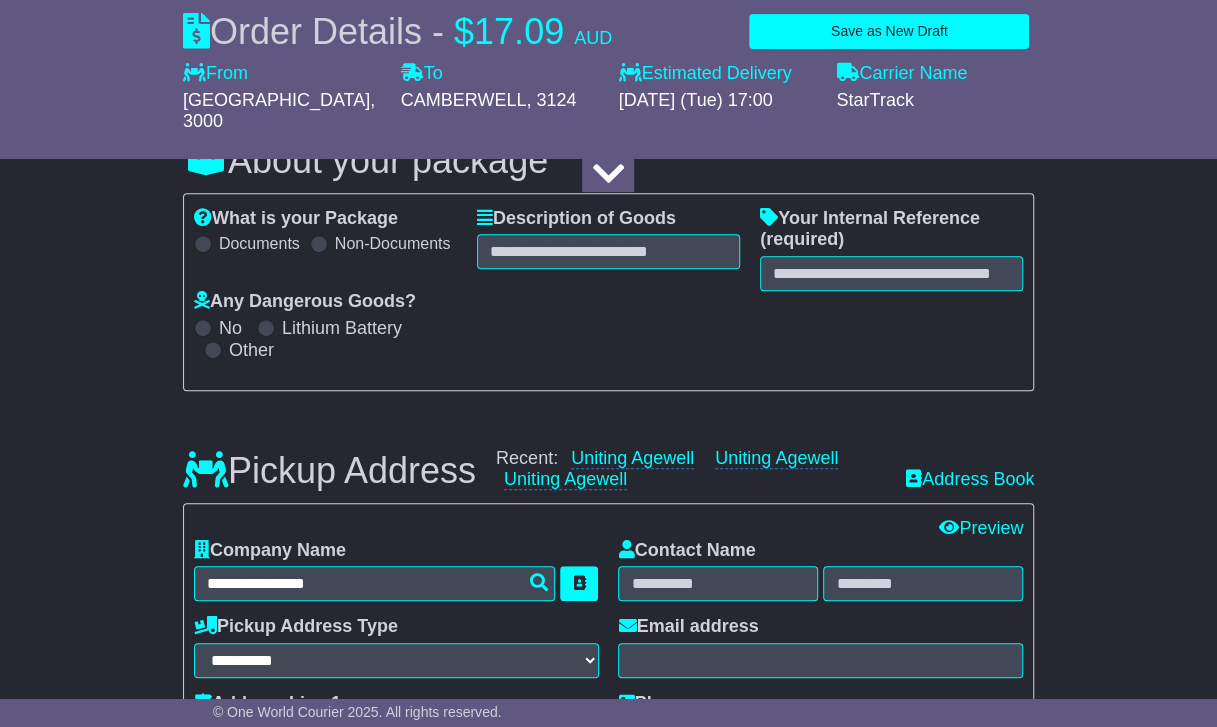 type on "**********" 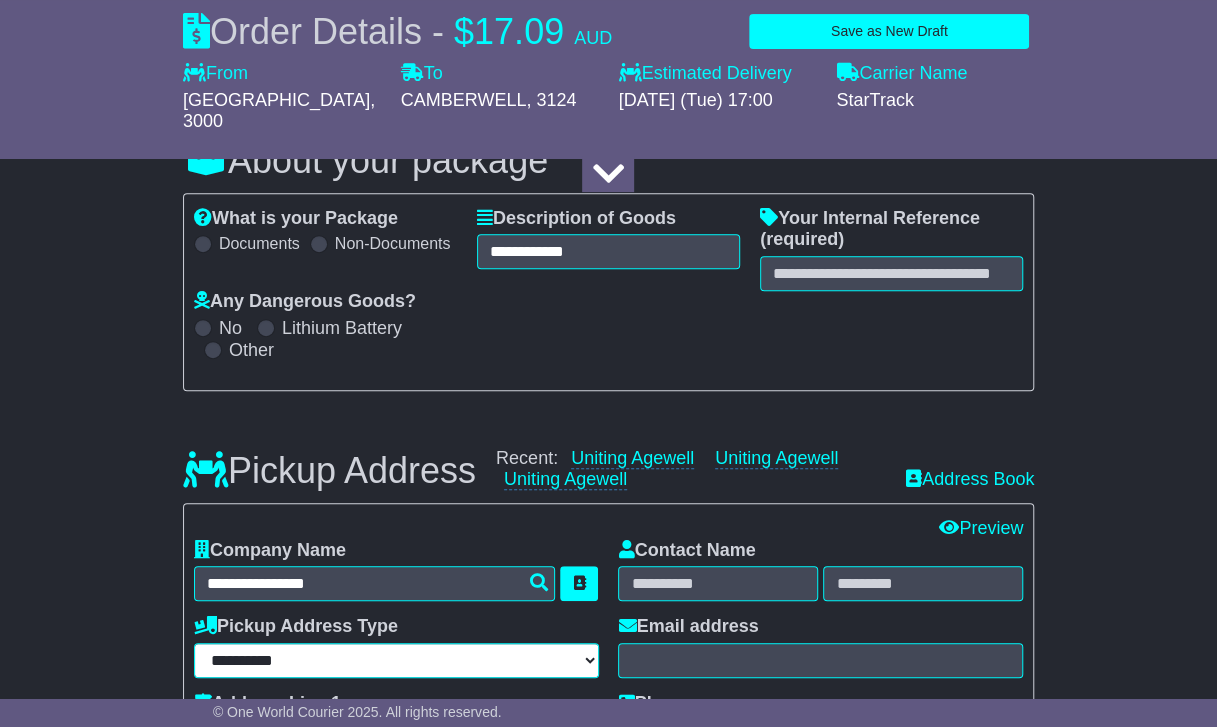 type on "**********" 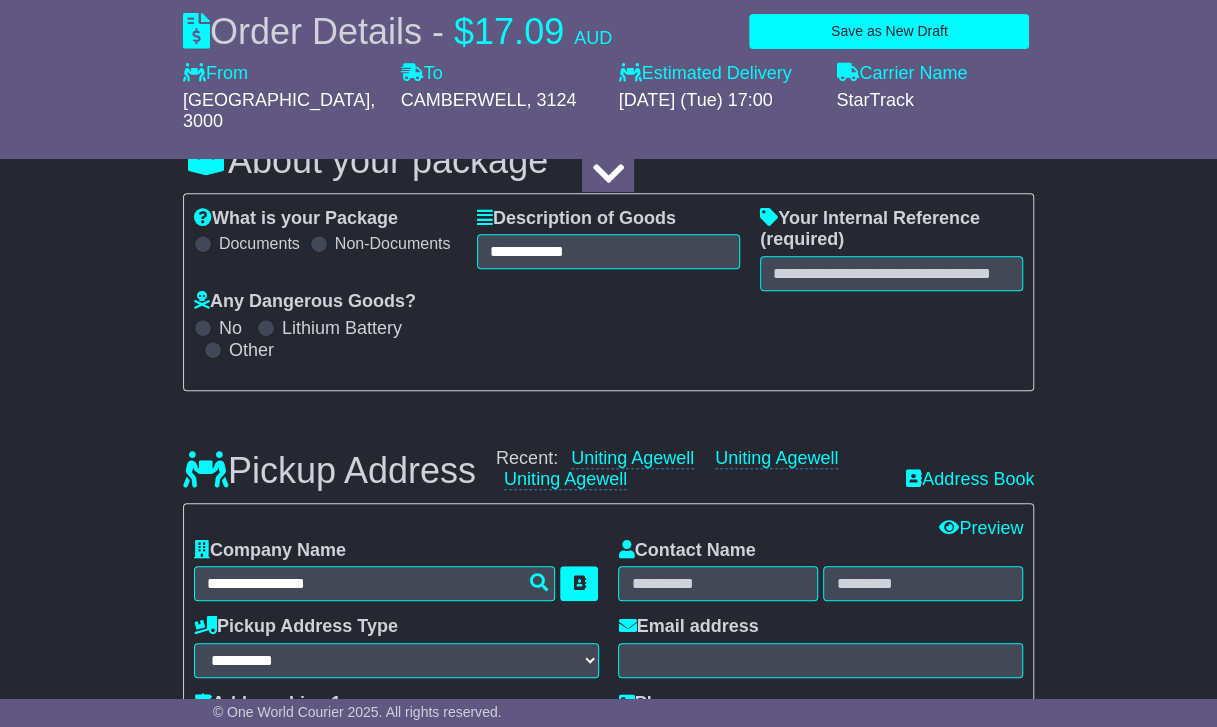 type on "***" 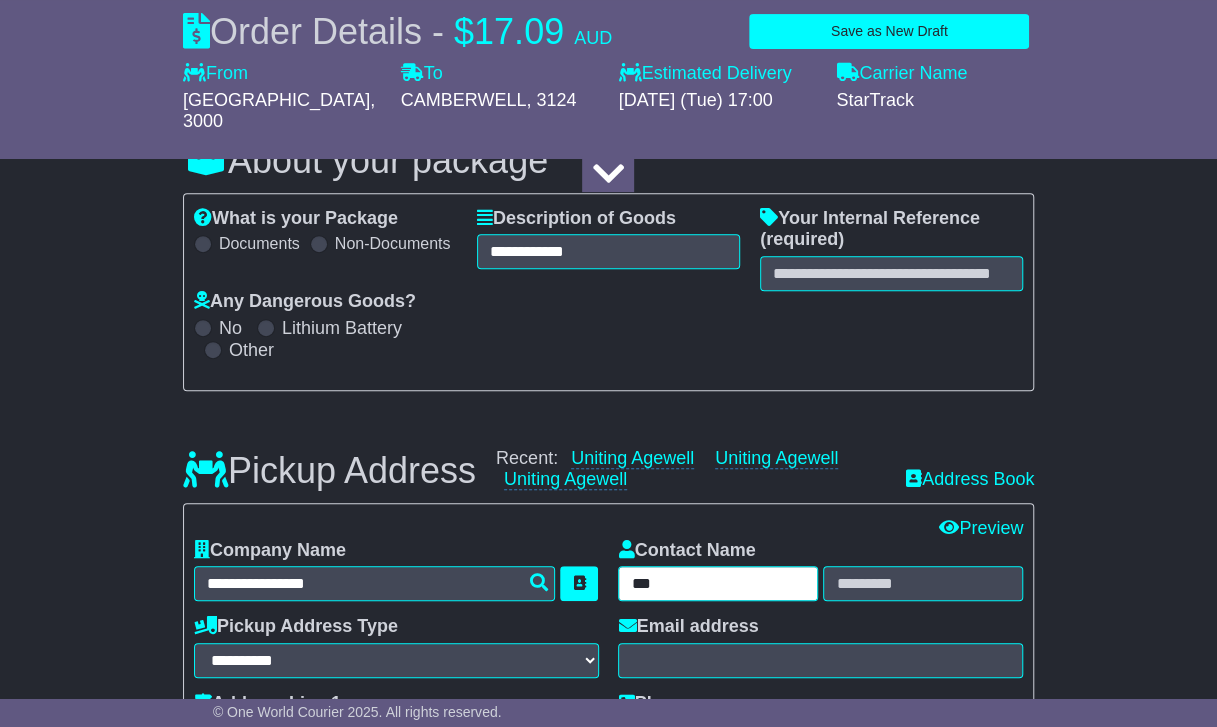 type on "**********" 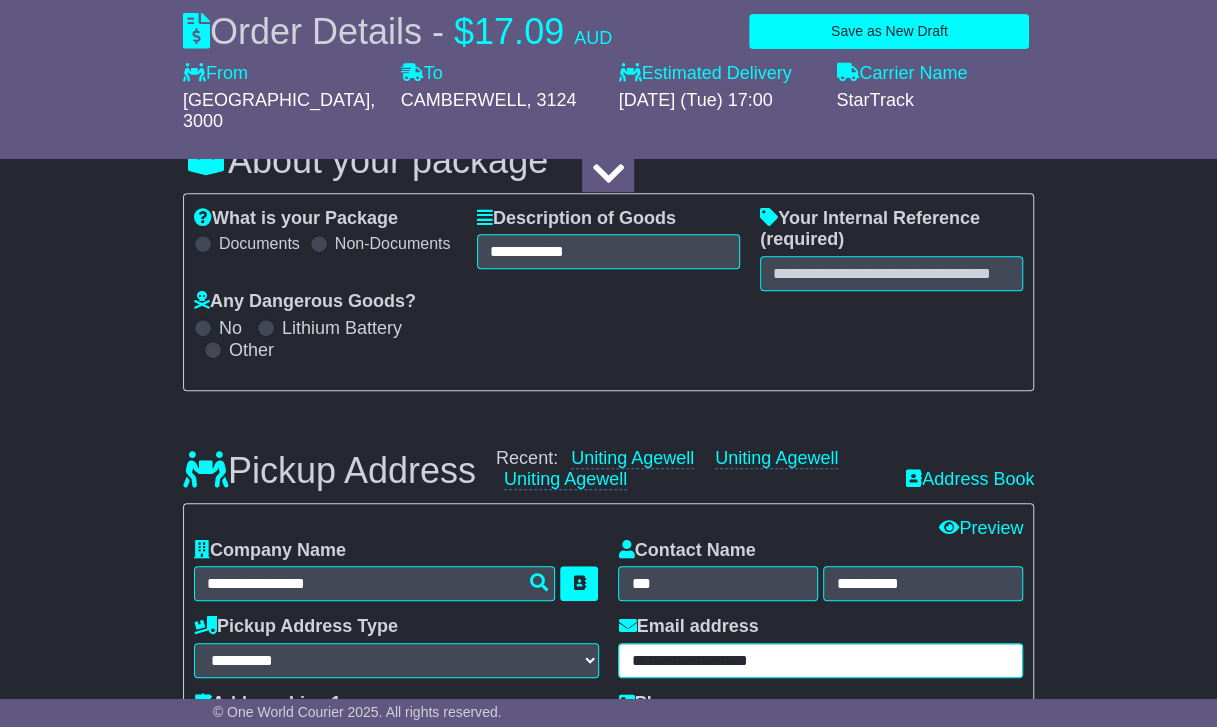 type on "**********" 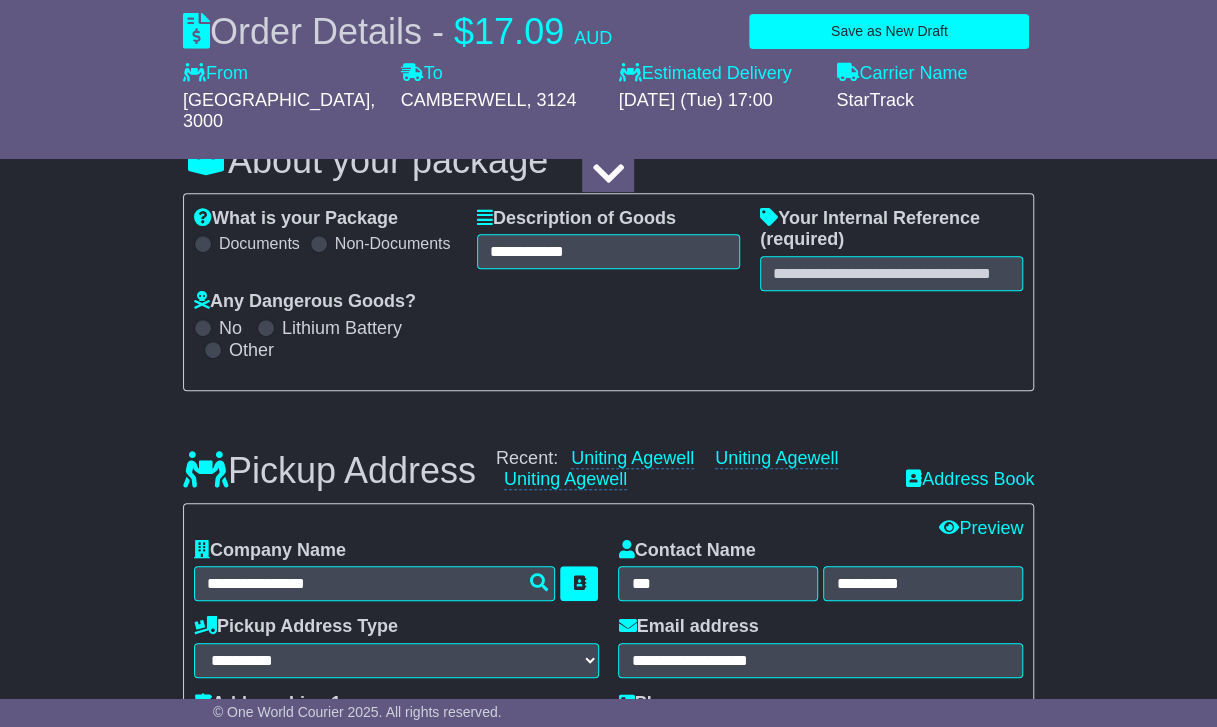 type on "**********" 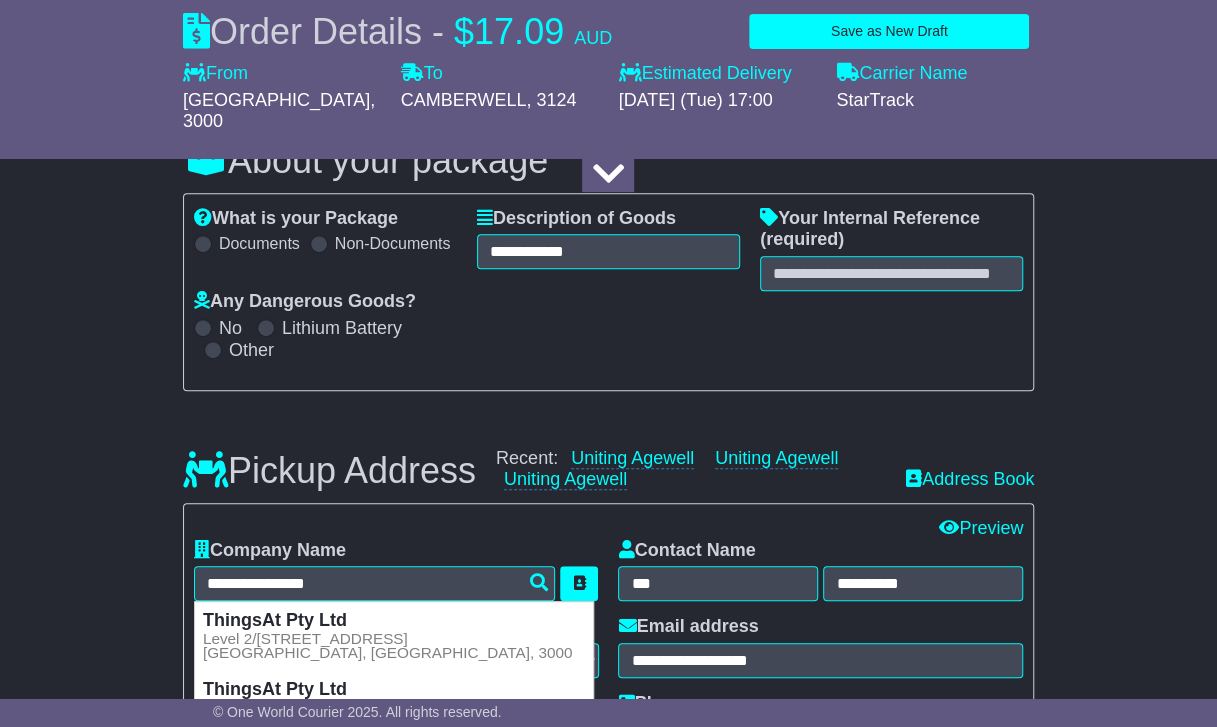 click on "**********" at bounding box center [608, 1503] 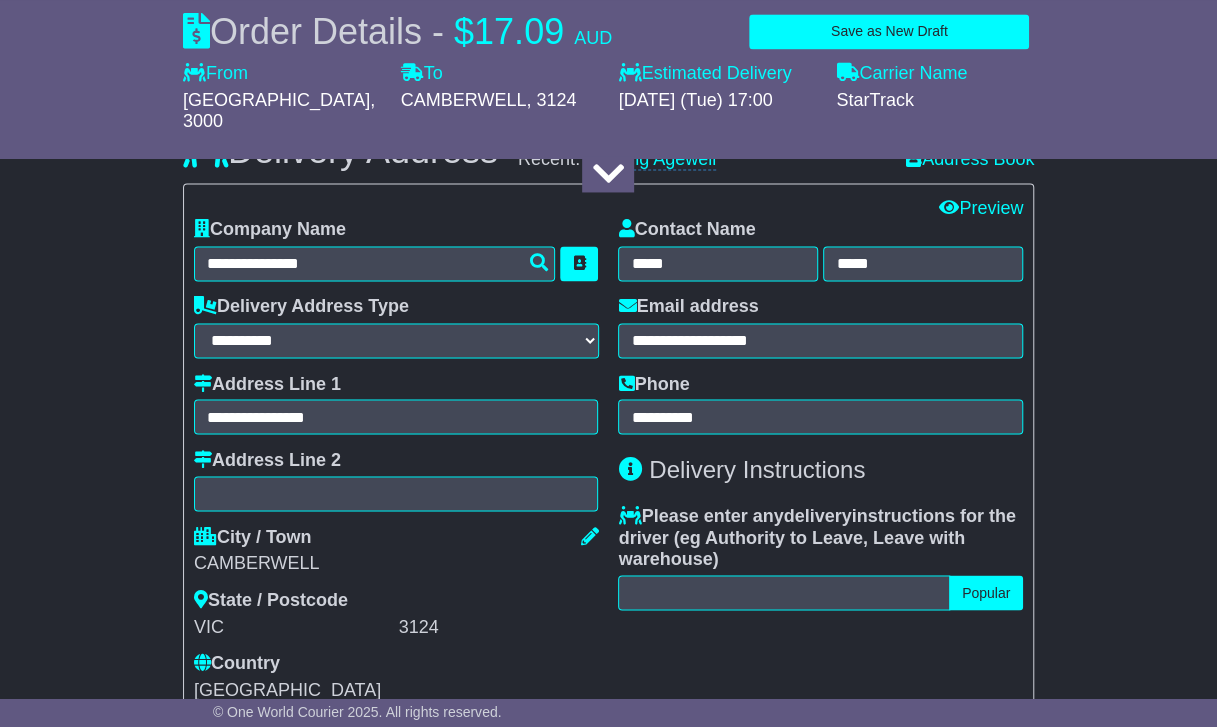 scroll, scrollTop: 1406, scrollLeft: 0, axis: vertical 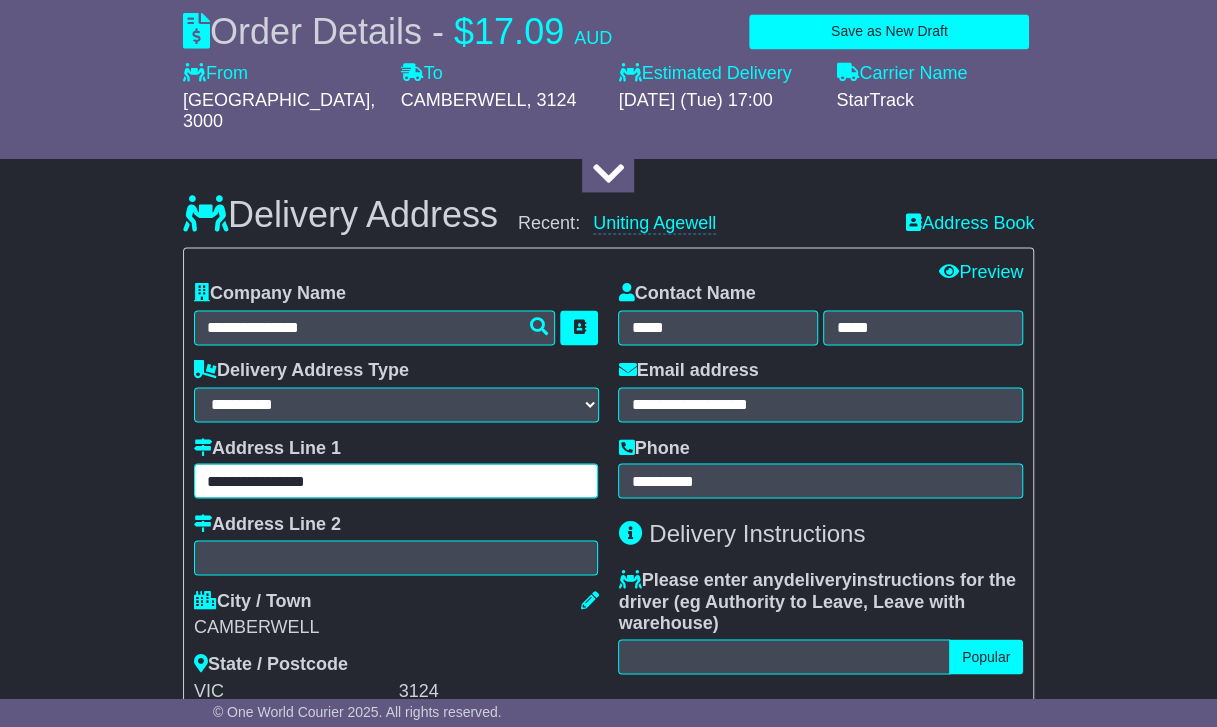 drag, startPoint x: 346, startPoint y: 456, endPoint x: 100, endPoint y: 468, distance: 246.29251 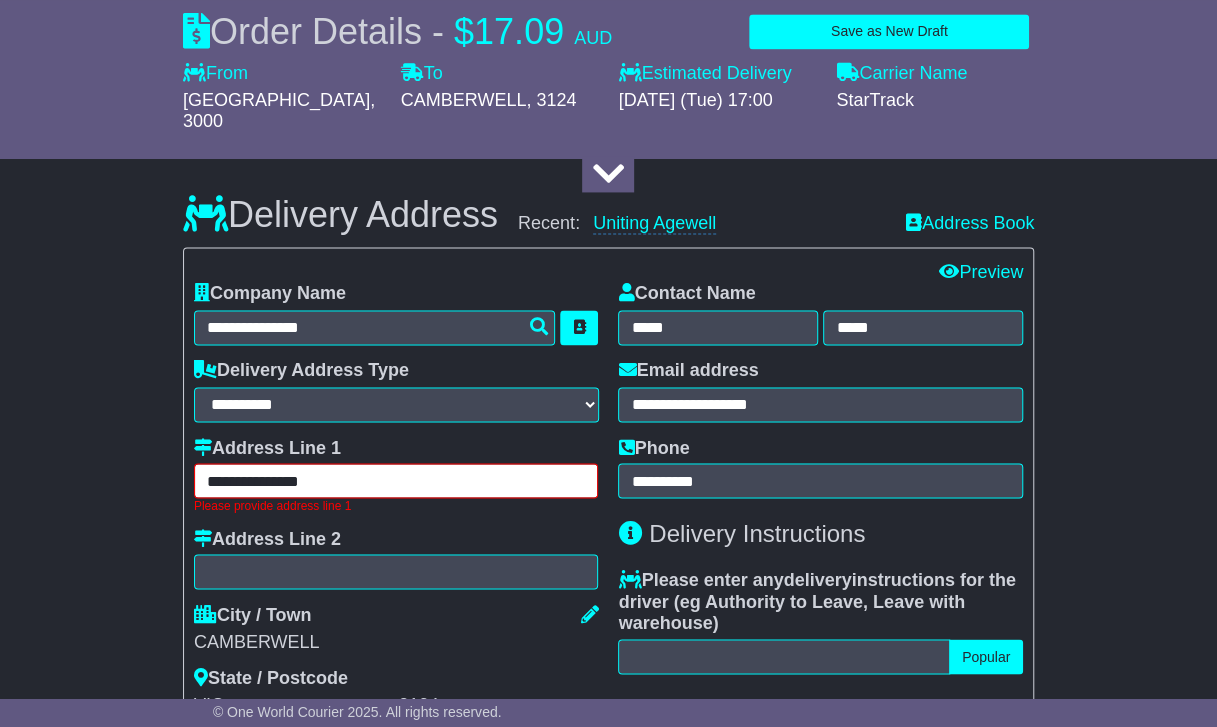 type on "**********" 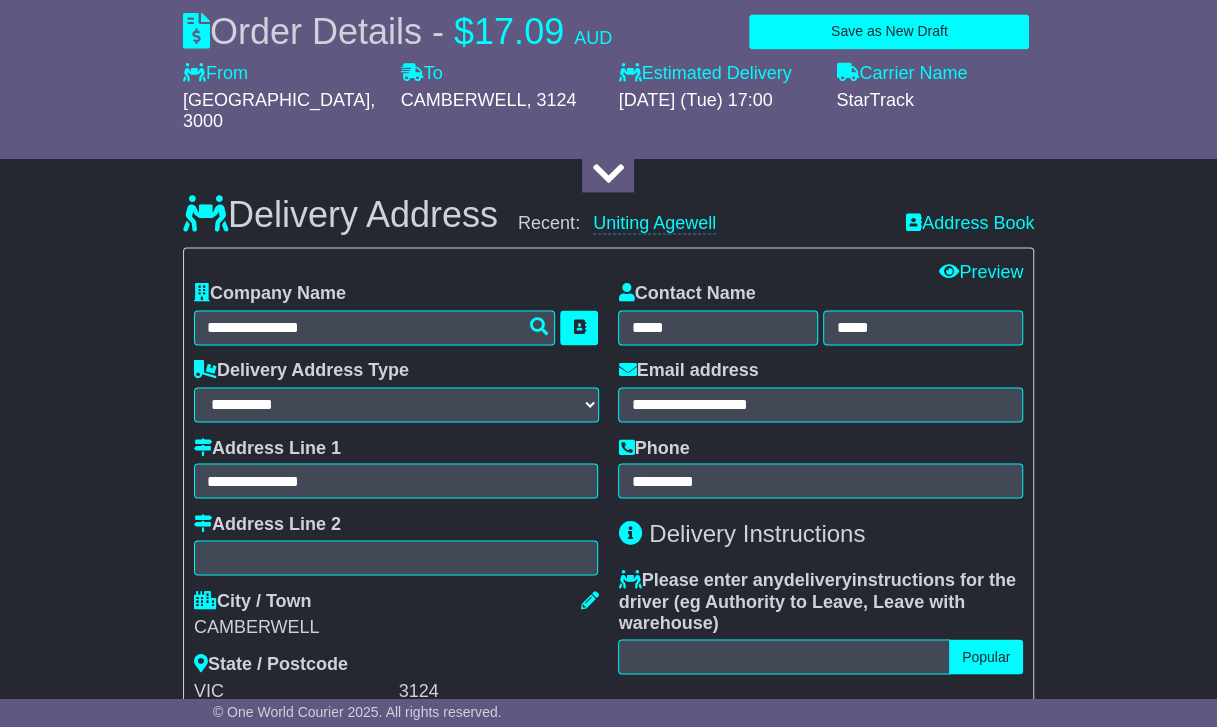 click on "CAMBERWELL" at bounding box center [396, 627] 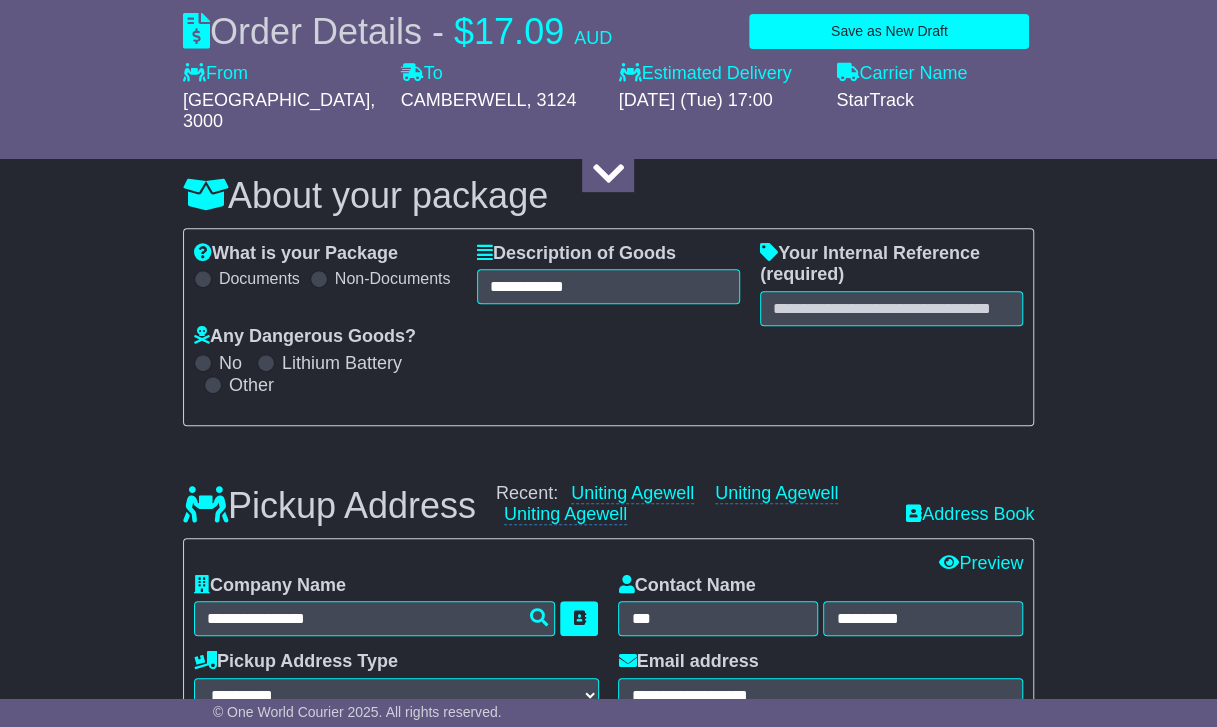 scroll, scrollTop: 71, scrollLeft: 0, axis: vertical 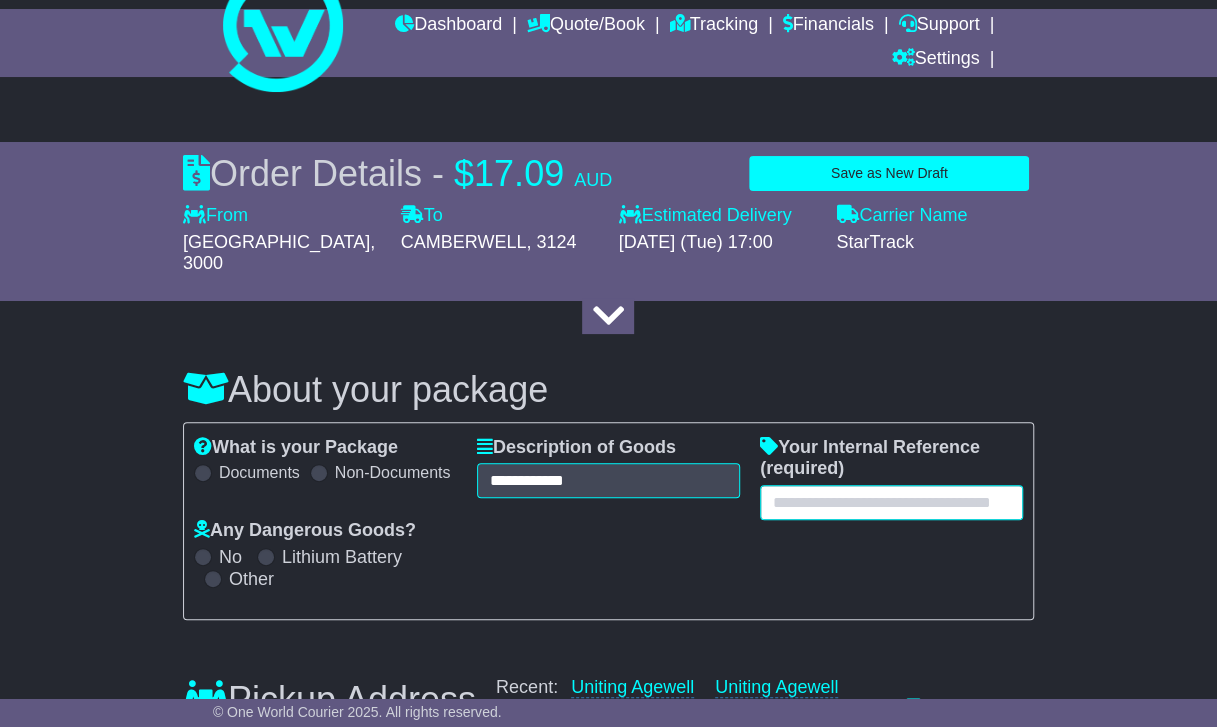 click at bounding box center [891, 502] 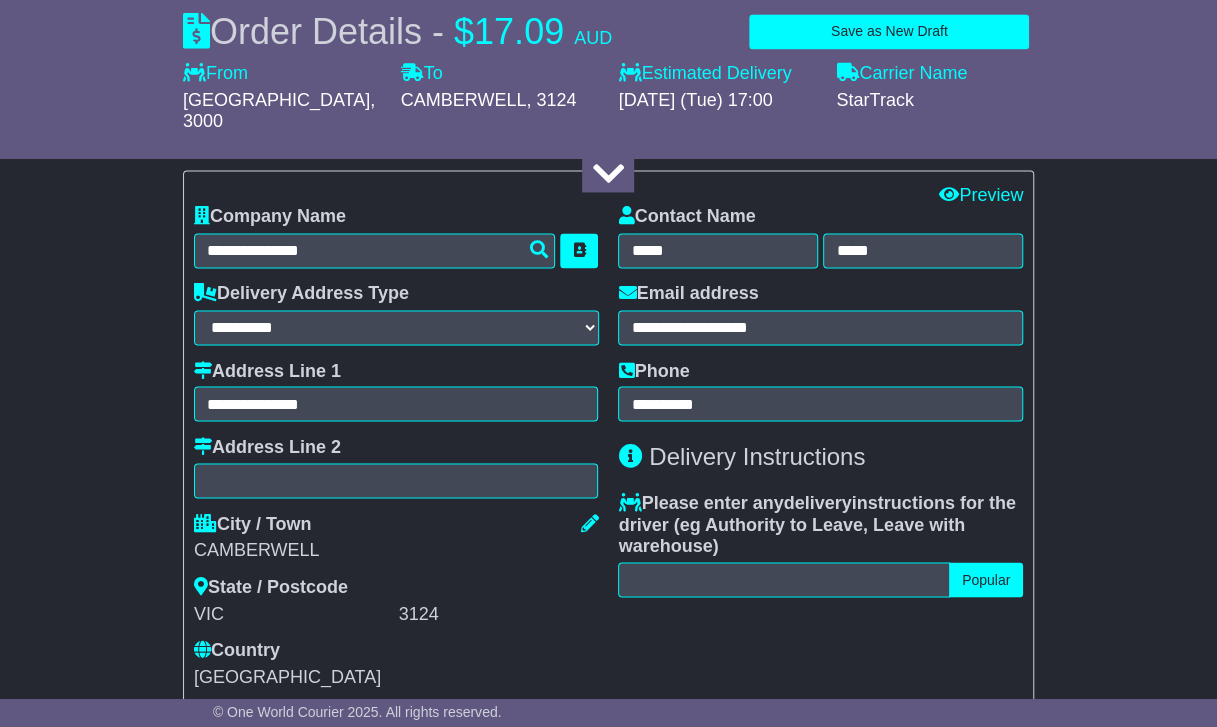 scroll, scrollTop: 1479, scrollLeft: 0, axis: vertical 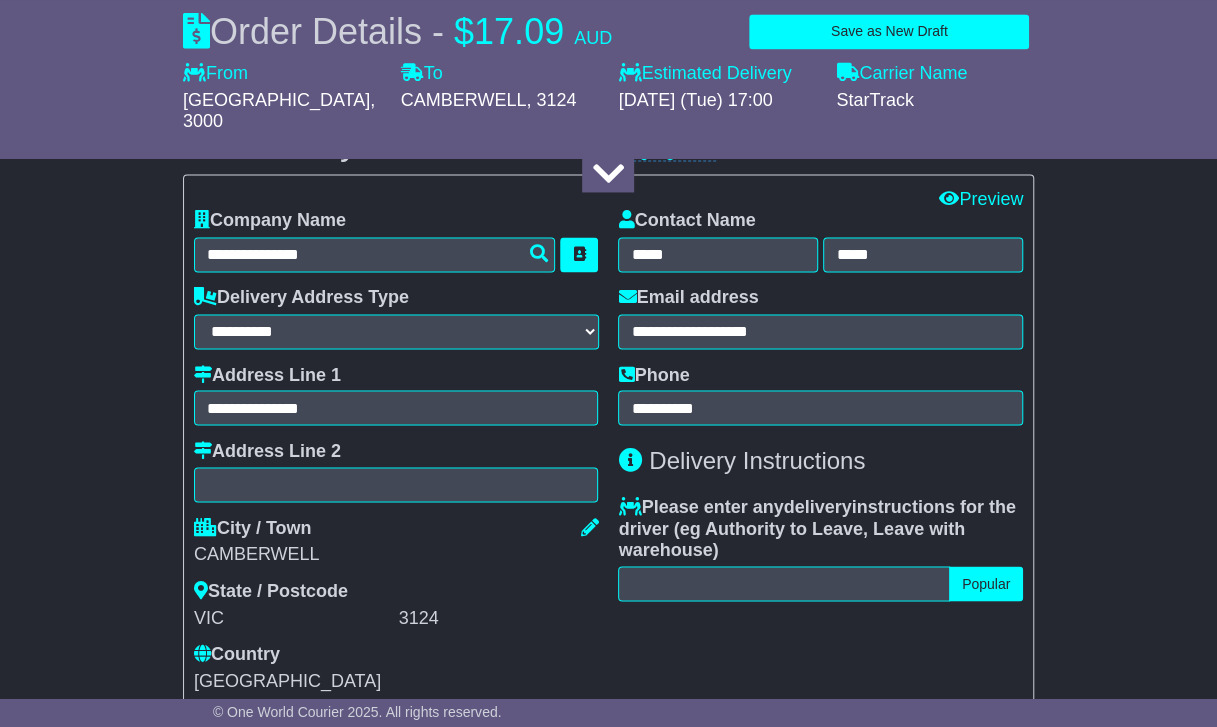 type on "***" 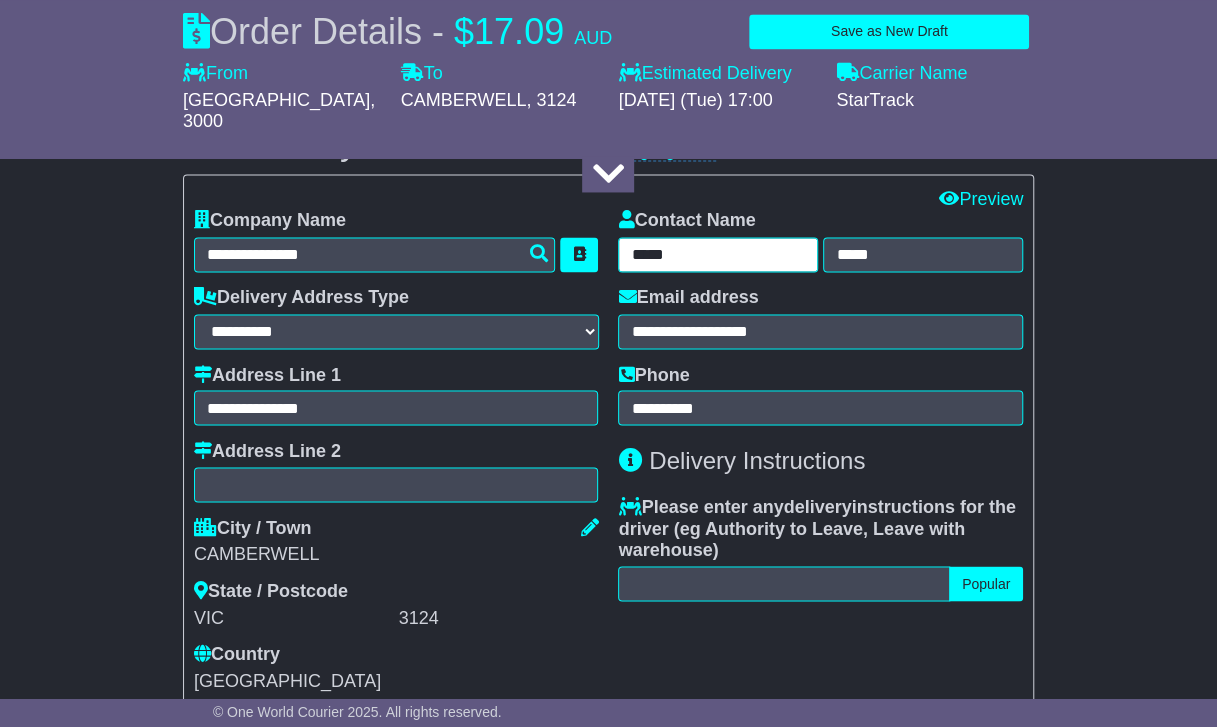 drag, startPoint x: 705, startPoint y: 233, endPoint x: 392, endPoint y: 208, distance: 313.99683 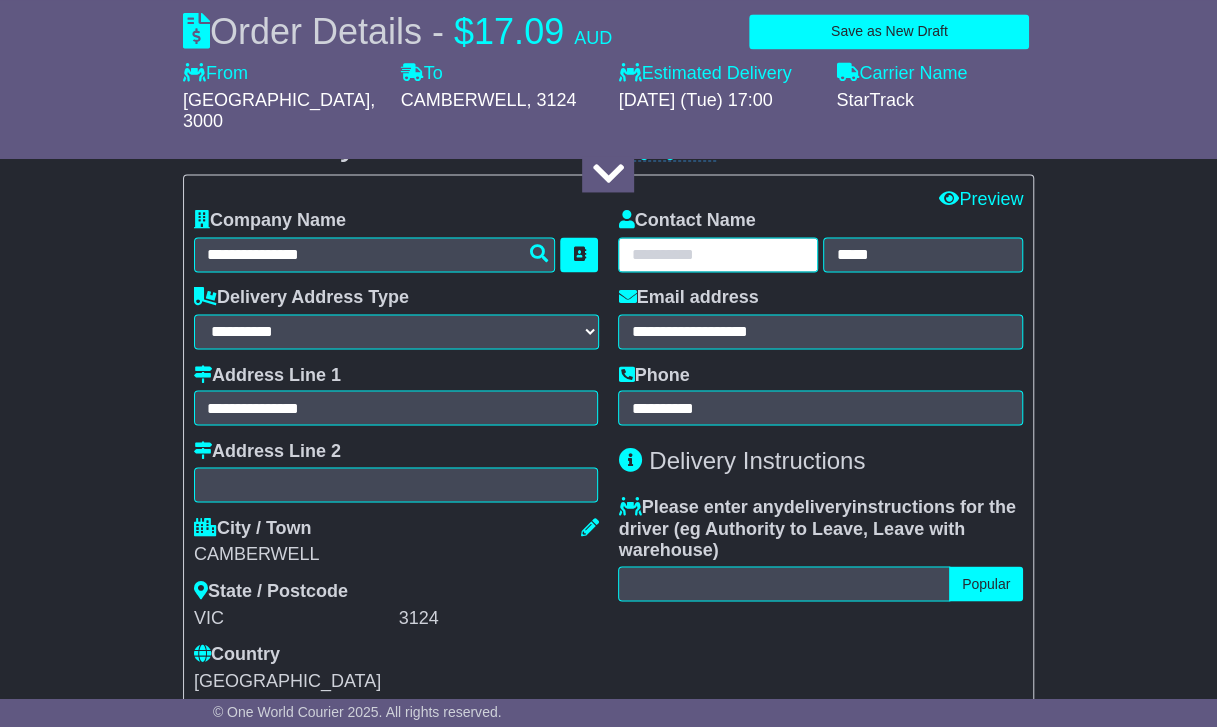 paste on "**********" 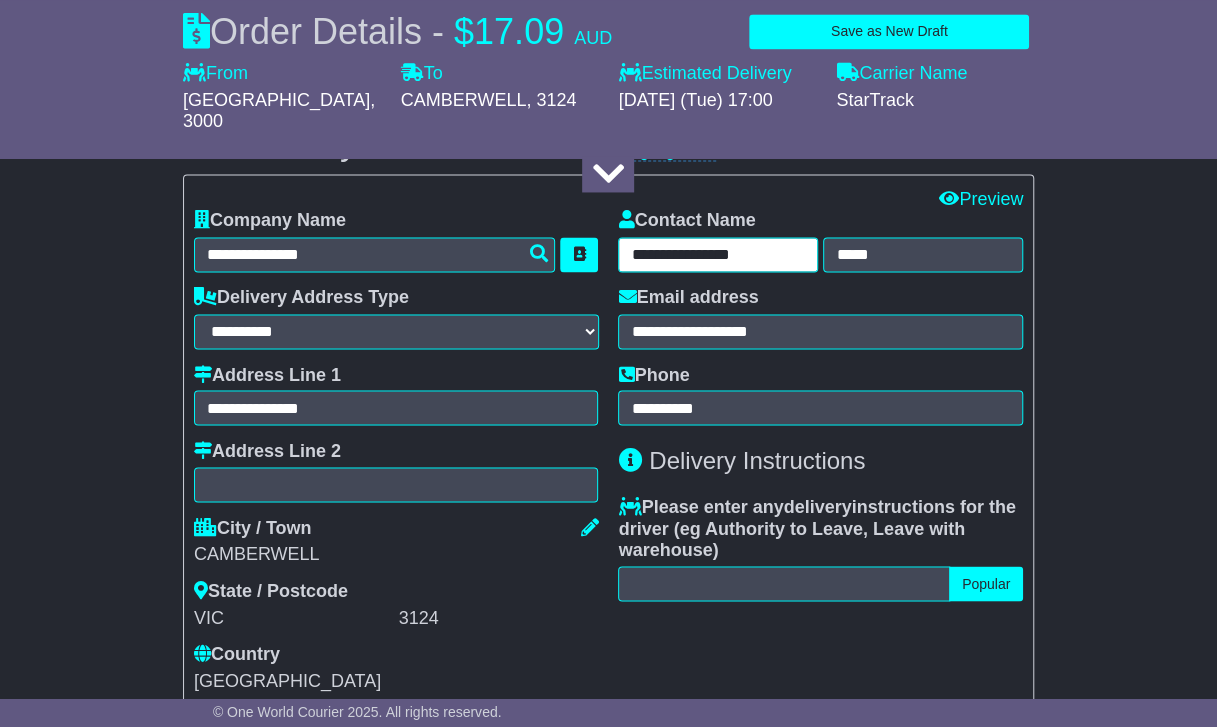 drag, startPoint x: 766, startPoint y: 230, endPoint x: 684, endPoint y: 234, distance: 82.0975 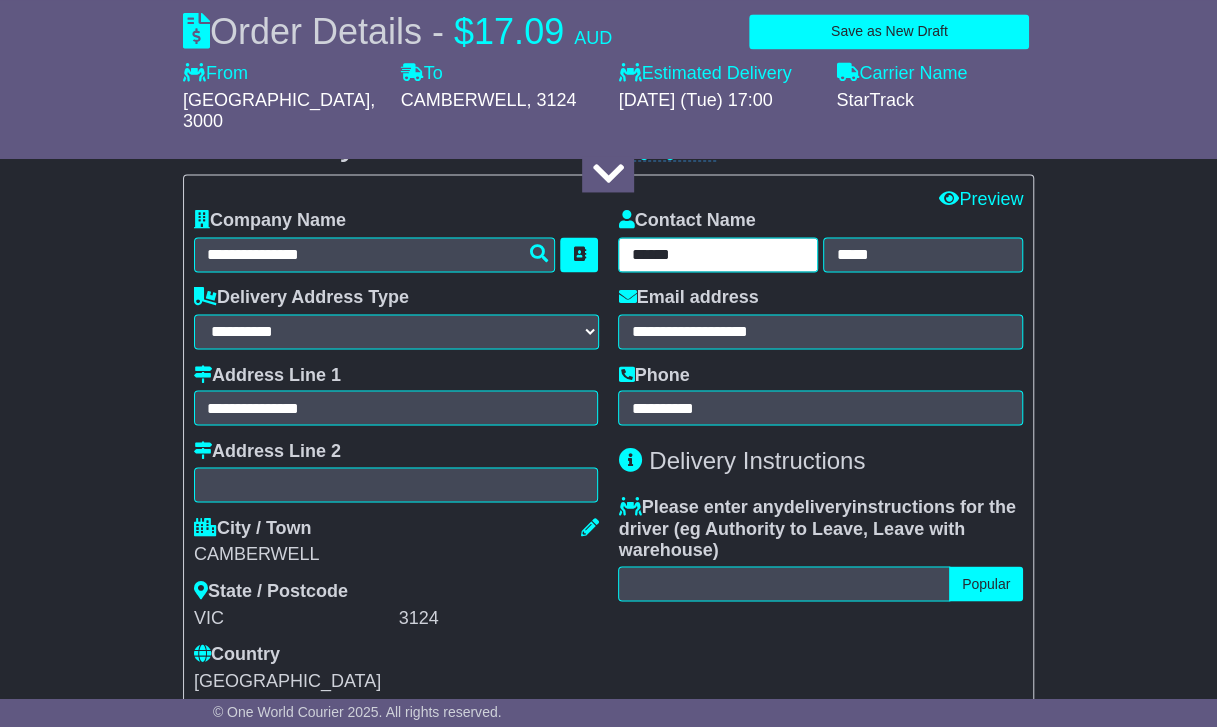 type on "*****" 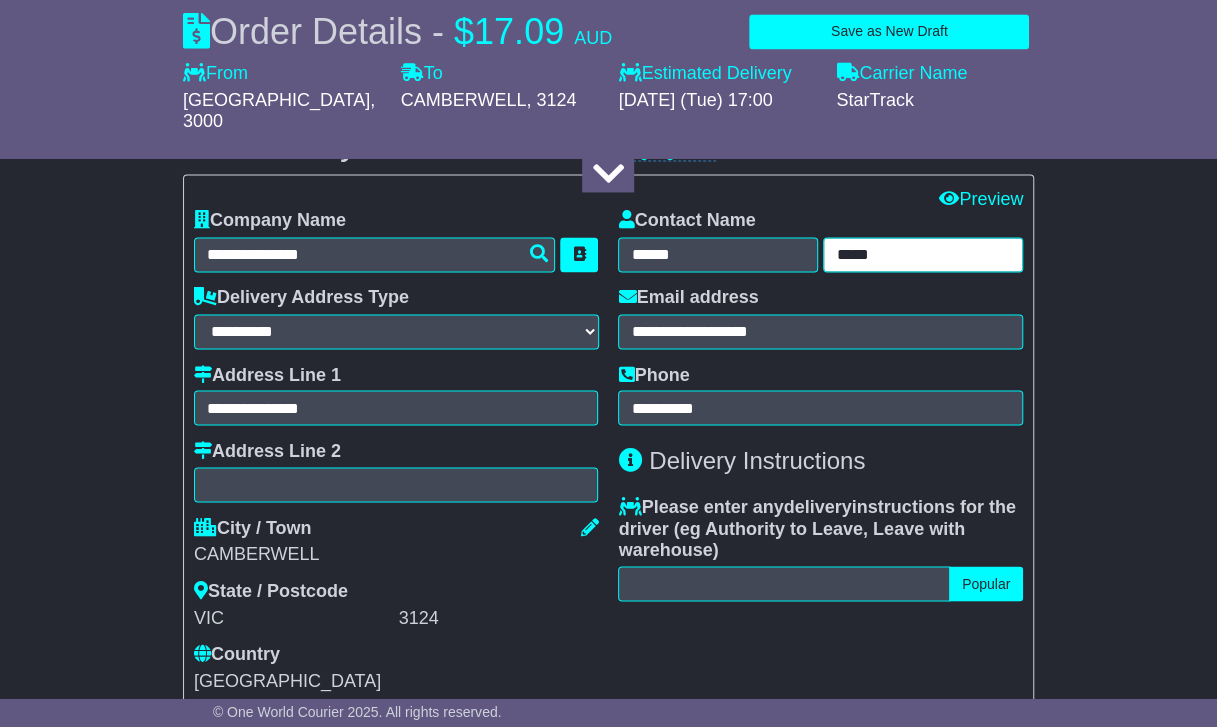 drag, startPoint x: 962, startPoint y: 226, endPoint x: 832, endPoint y: 234, distance: 130.24593 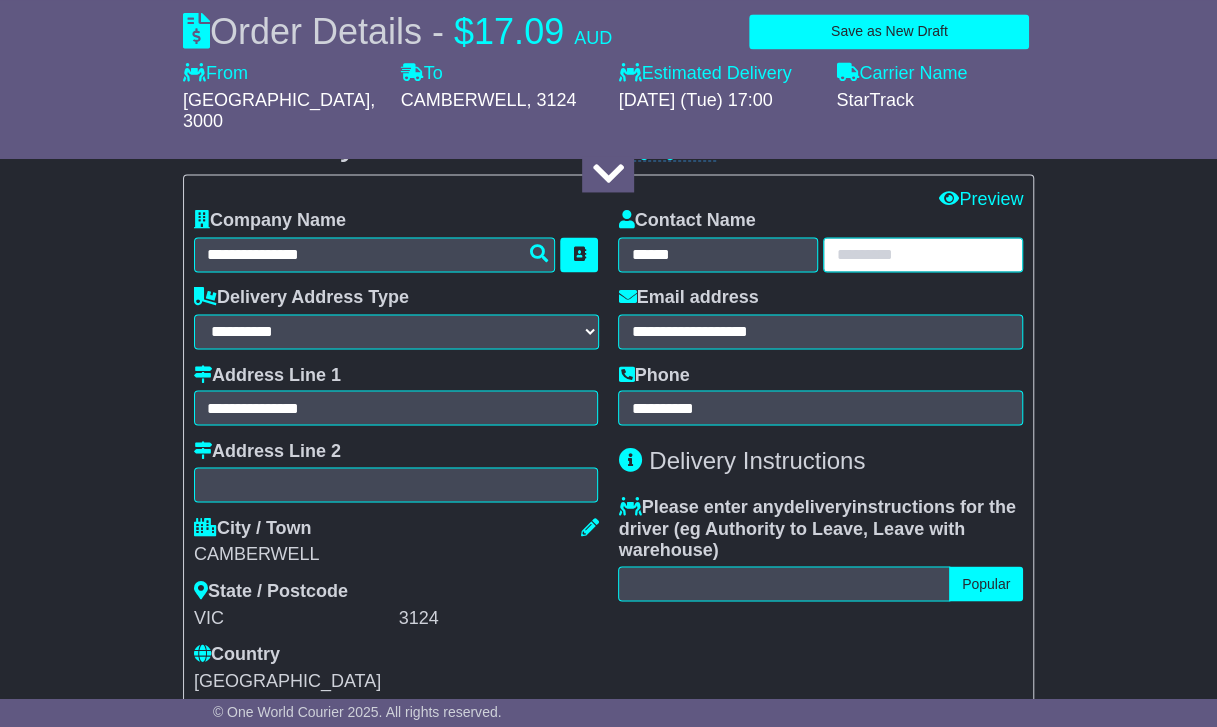 paste on "**********" 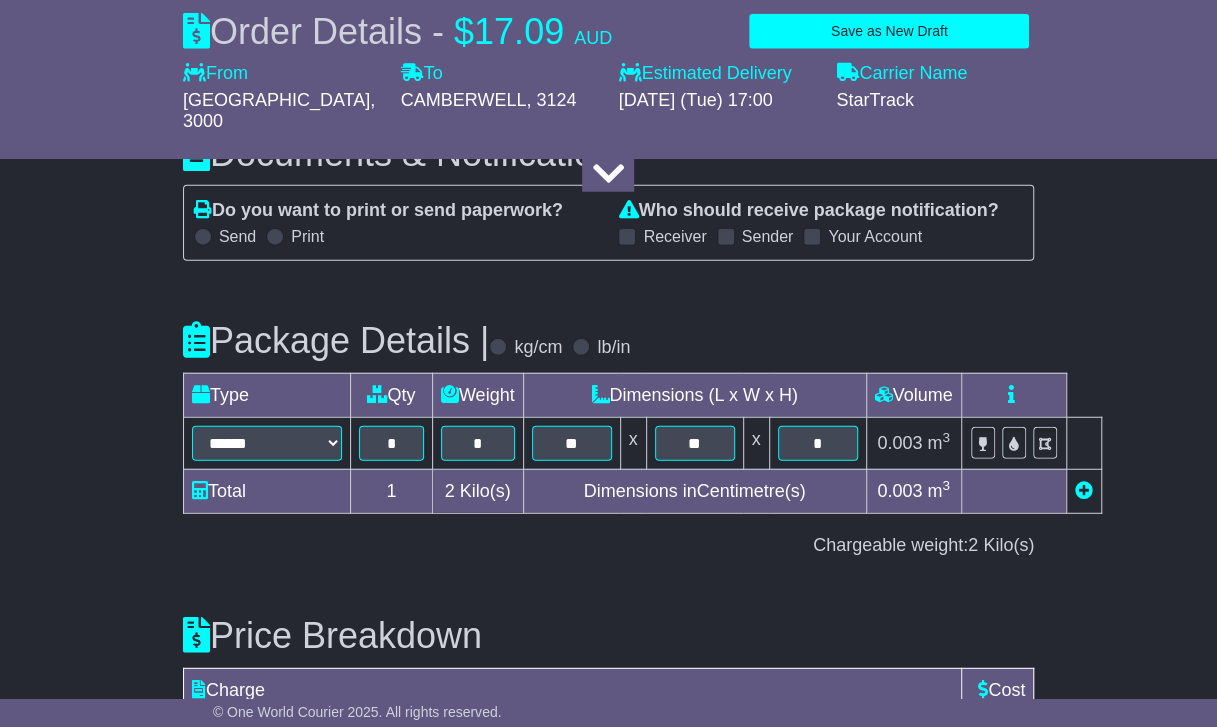 scroll, scrollTop: 2545, scrollLeft: 0, axis: vertical 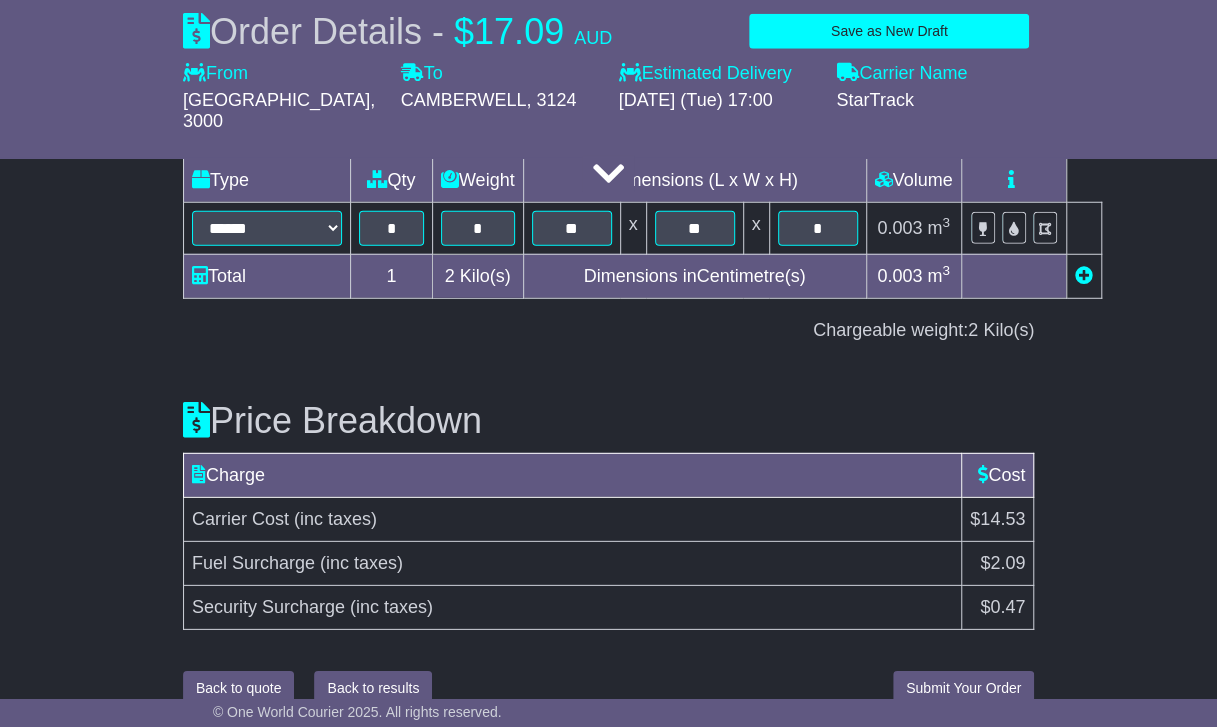 type on "**********" 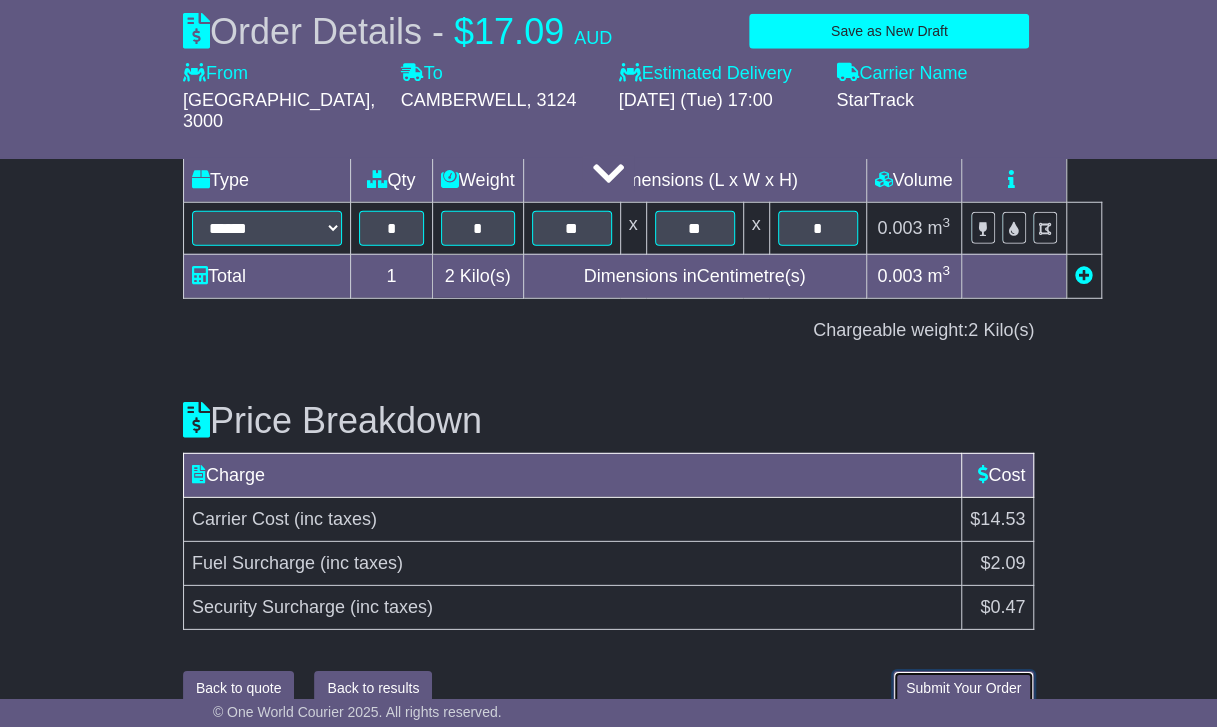 click on "Submit Your Order" at bounding box center [963, 688] 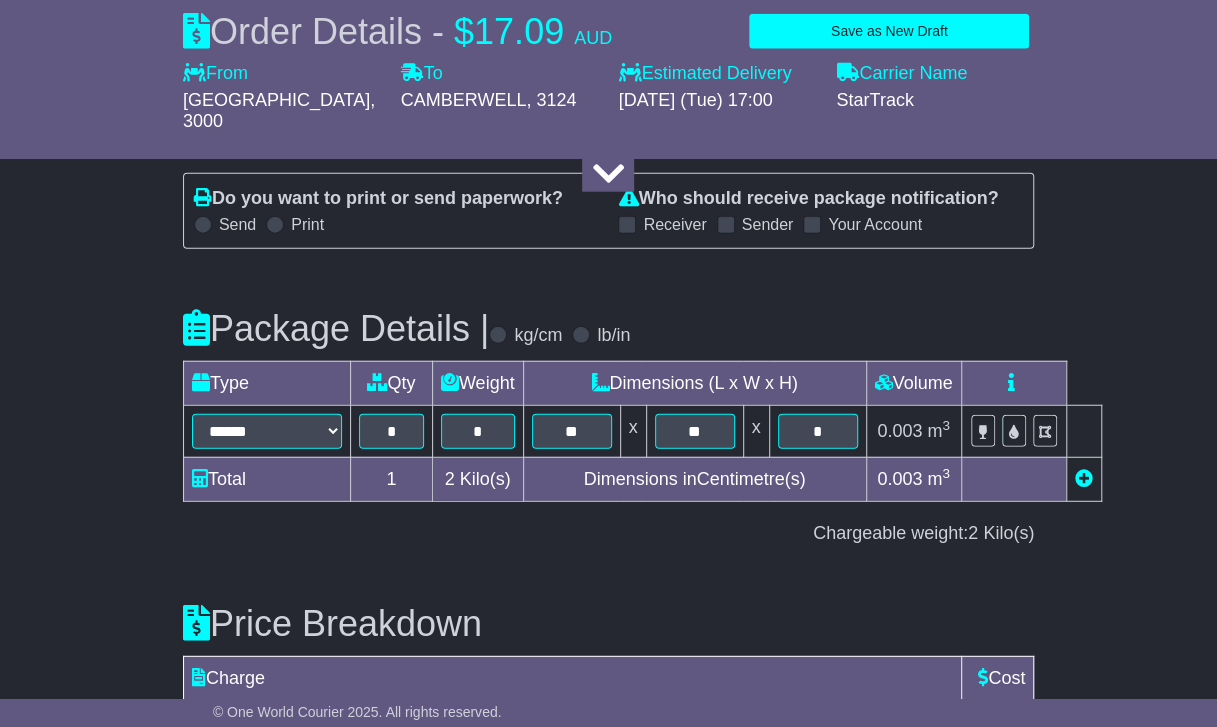 scroll, scrollTop: 2545, scrollLeft: 0, axis: vertical 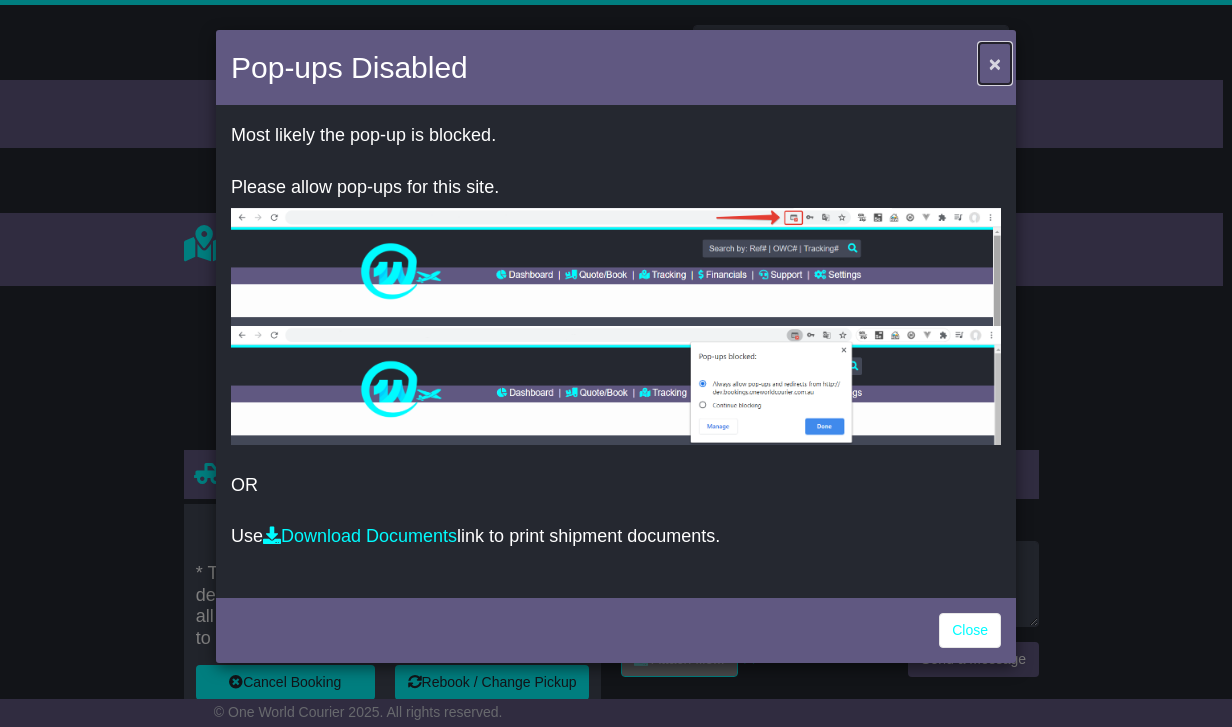 click on "×" at bounding box center (995, 63) 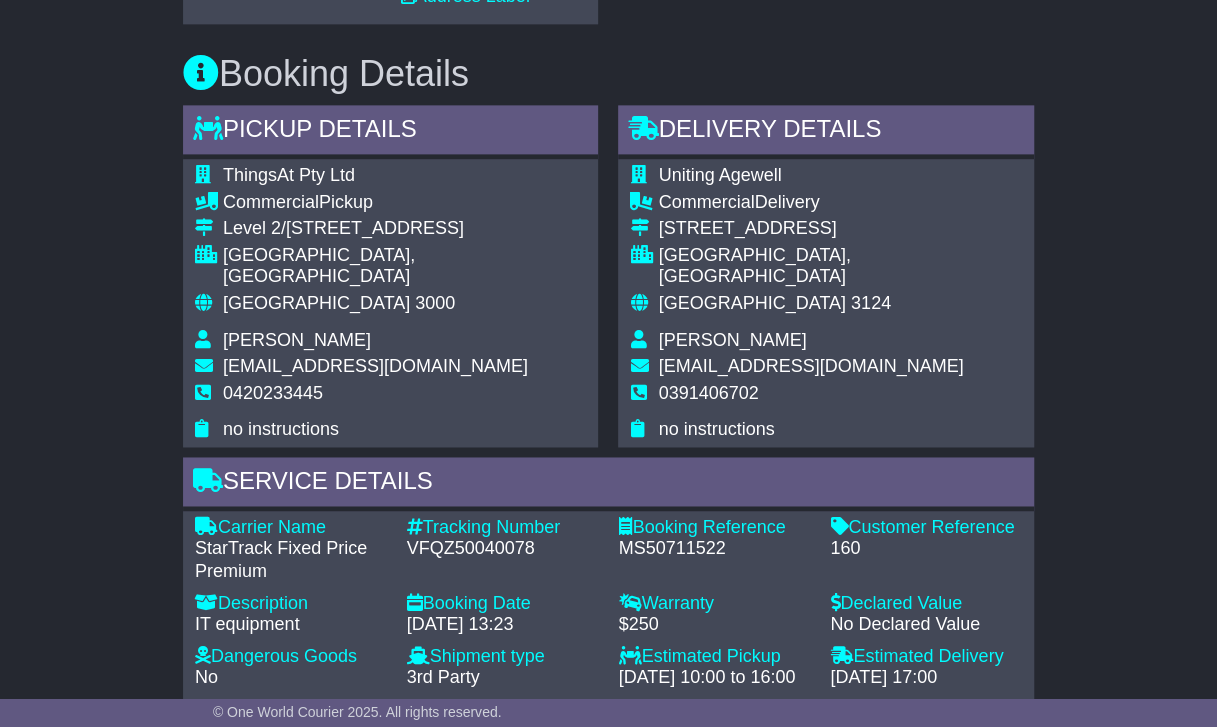 scroll, scrollTop: 1271, scrollLeft: 0, axis: vertical 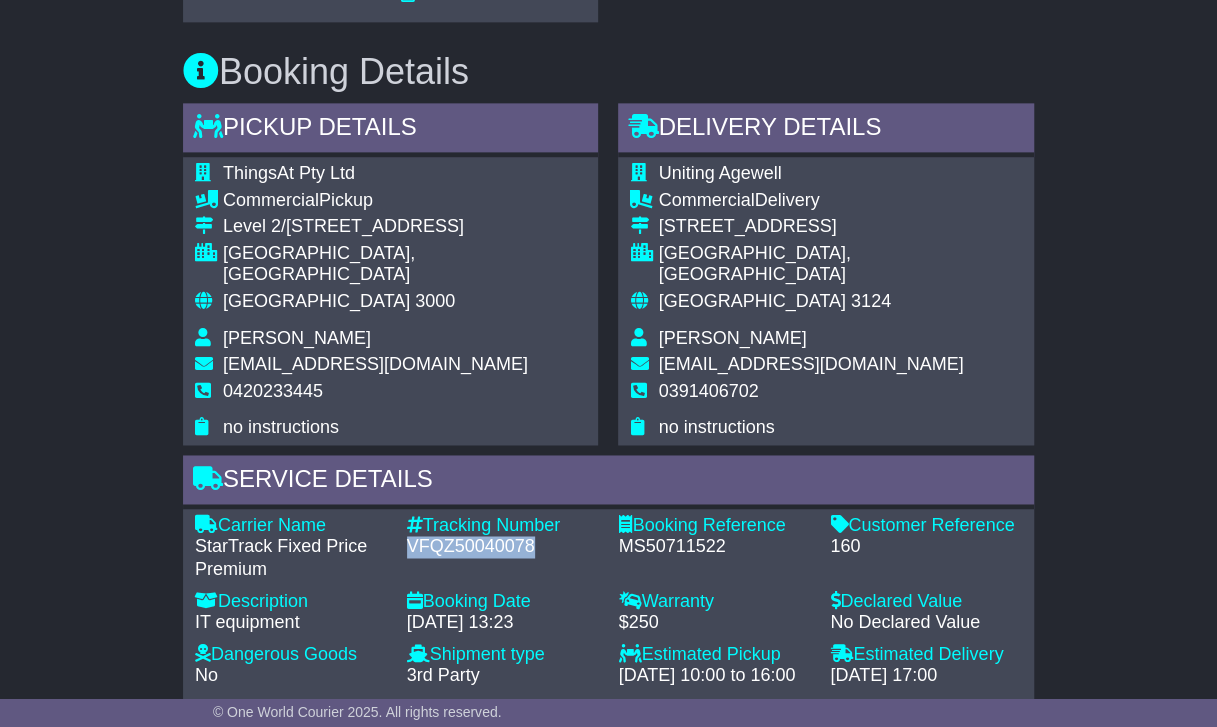 drag, startPoint x: 407, startPoint y: 523, endPoint x: 542, endPoint y: 529, distance: 135.13327 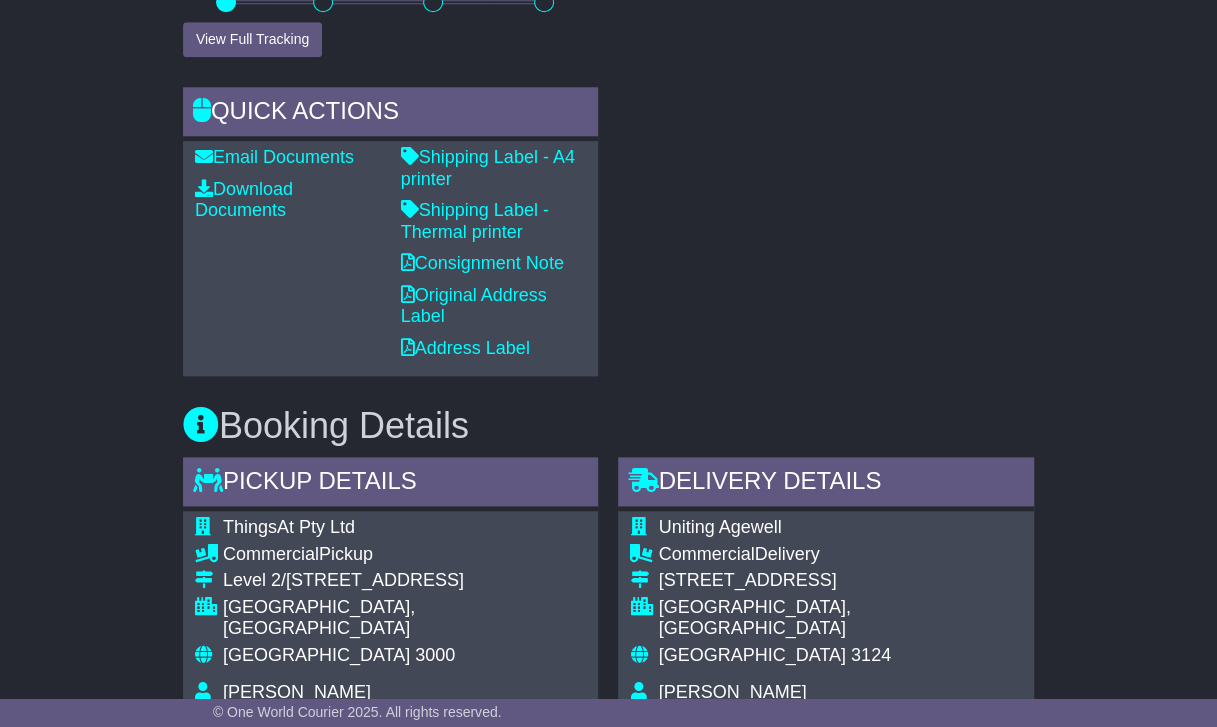 scroll, scrollTop: 916, scrollLeft: 0, axis: vertical 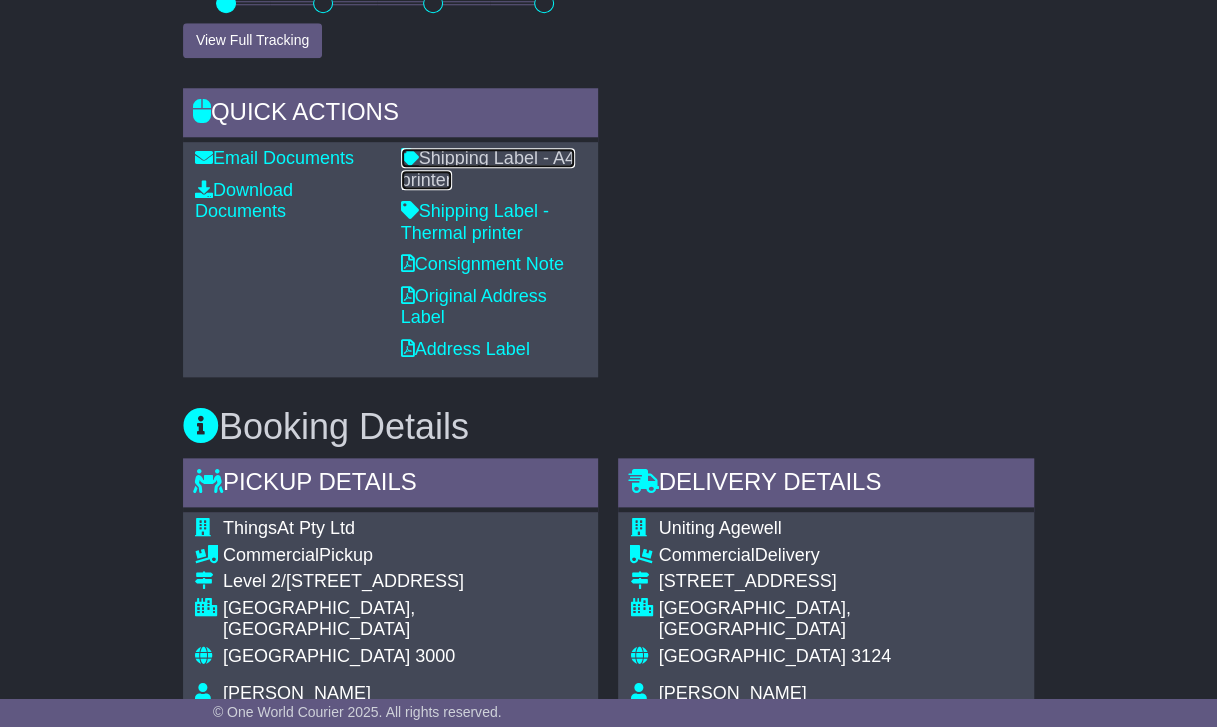 click on "Shipping Label - A4 printer" at bounding box center [488, 169] 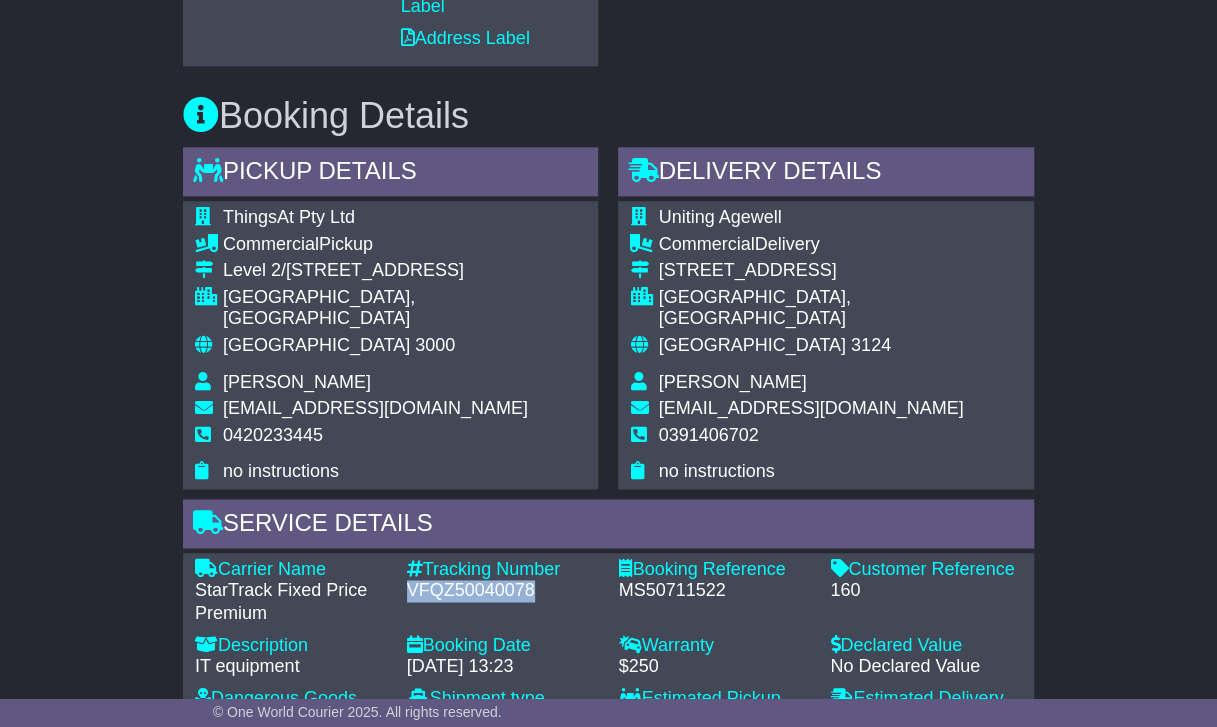 scroll, scrollTop: 1219, scrollLeft: 0, axis: vertical 